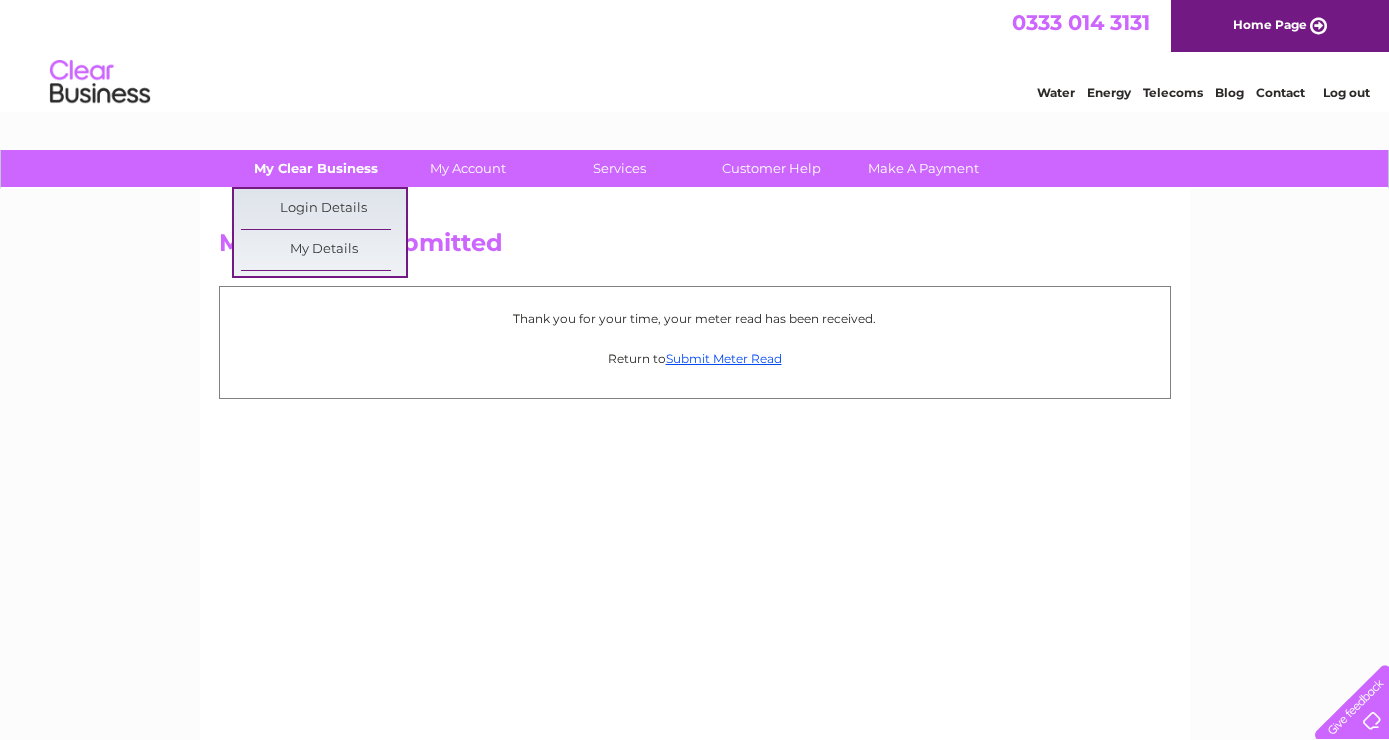 scroll, scrollTop: 0, scrollLeft: 0, axis: both 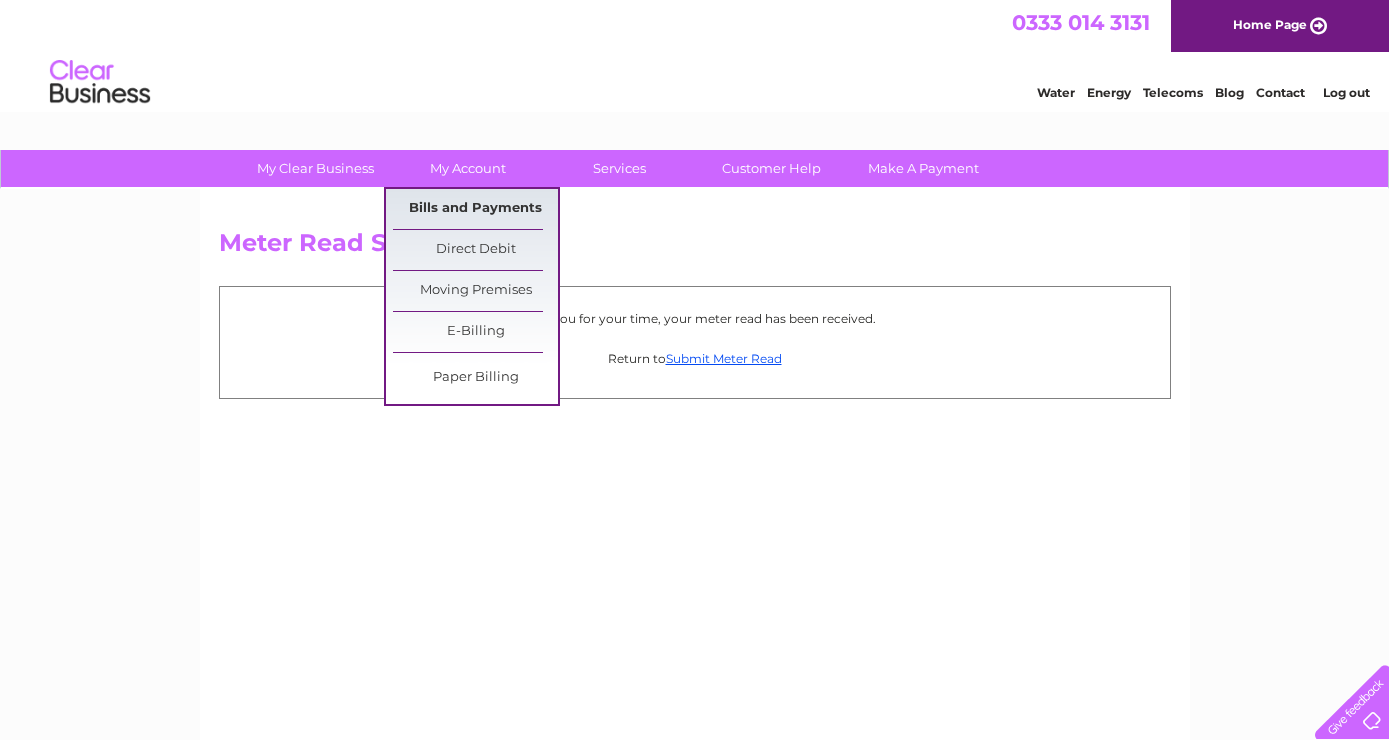 click on "Bills and Payments" at bounding box center [475, 209] 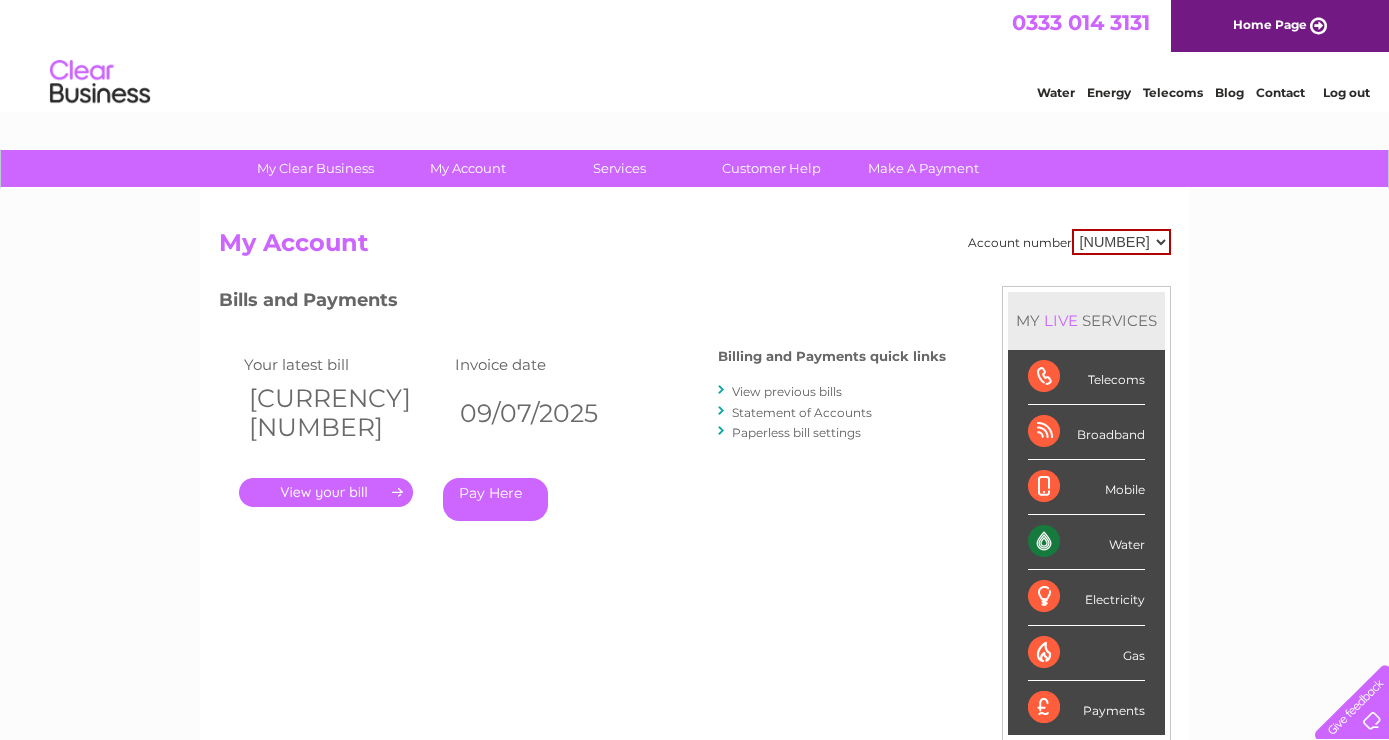 scroll, scrollTop: 0, scrollLeft: 0, axis: both 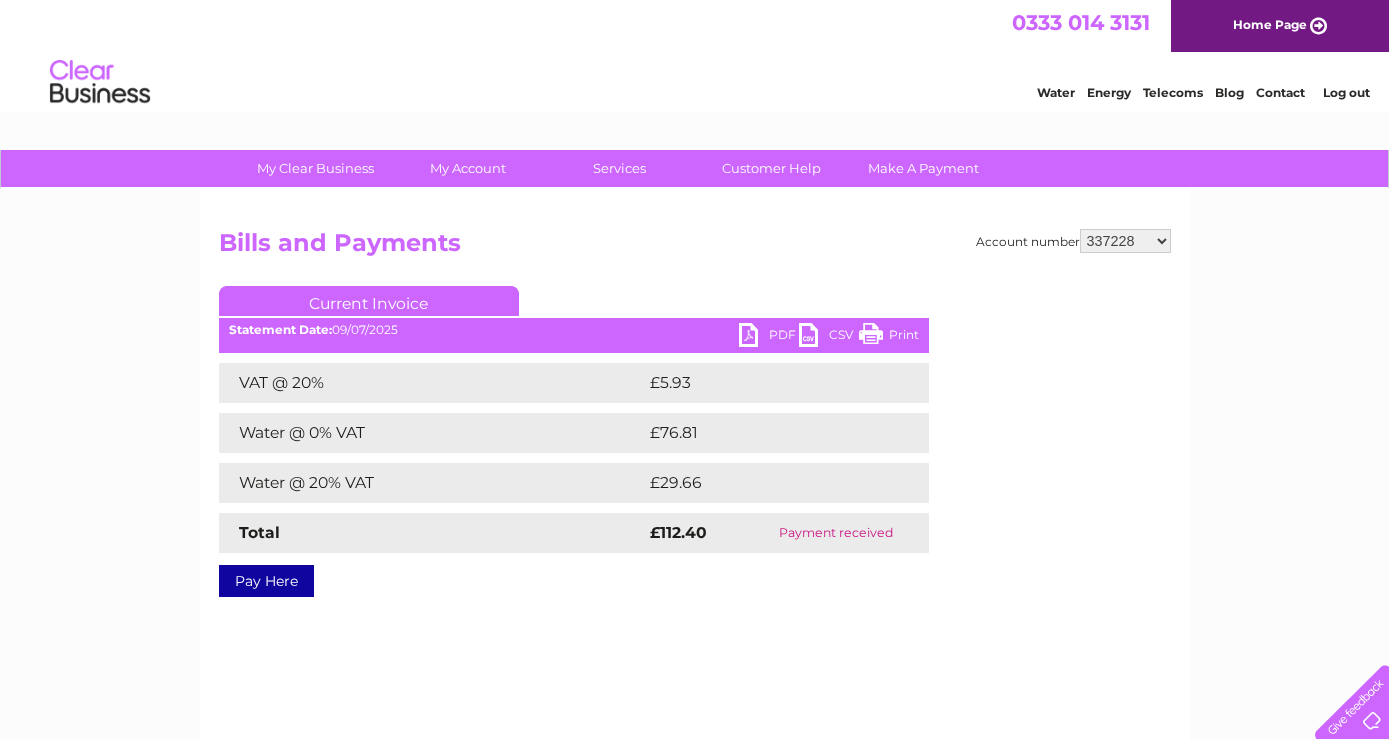 click on "PDF" at bounding box center (769, 337) 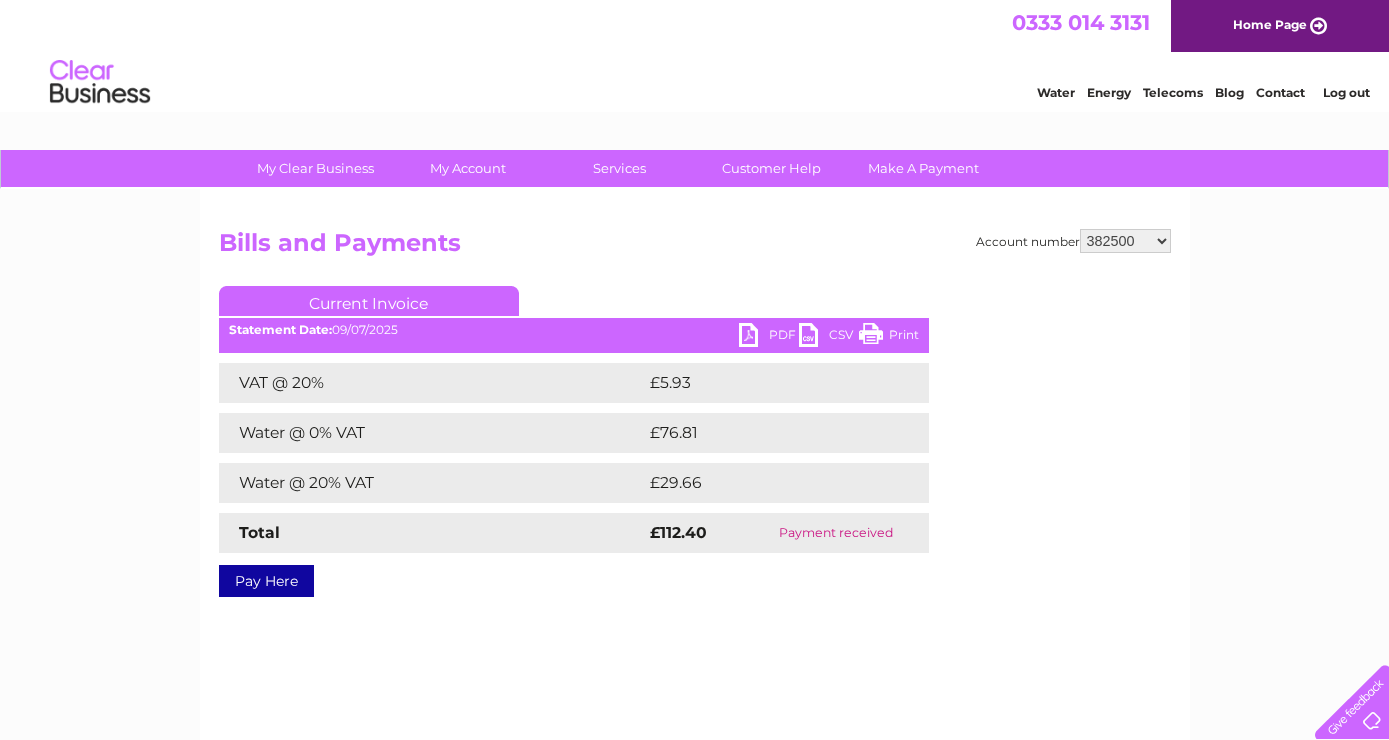 click on "382500" at bounding box center [0, 0] 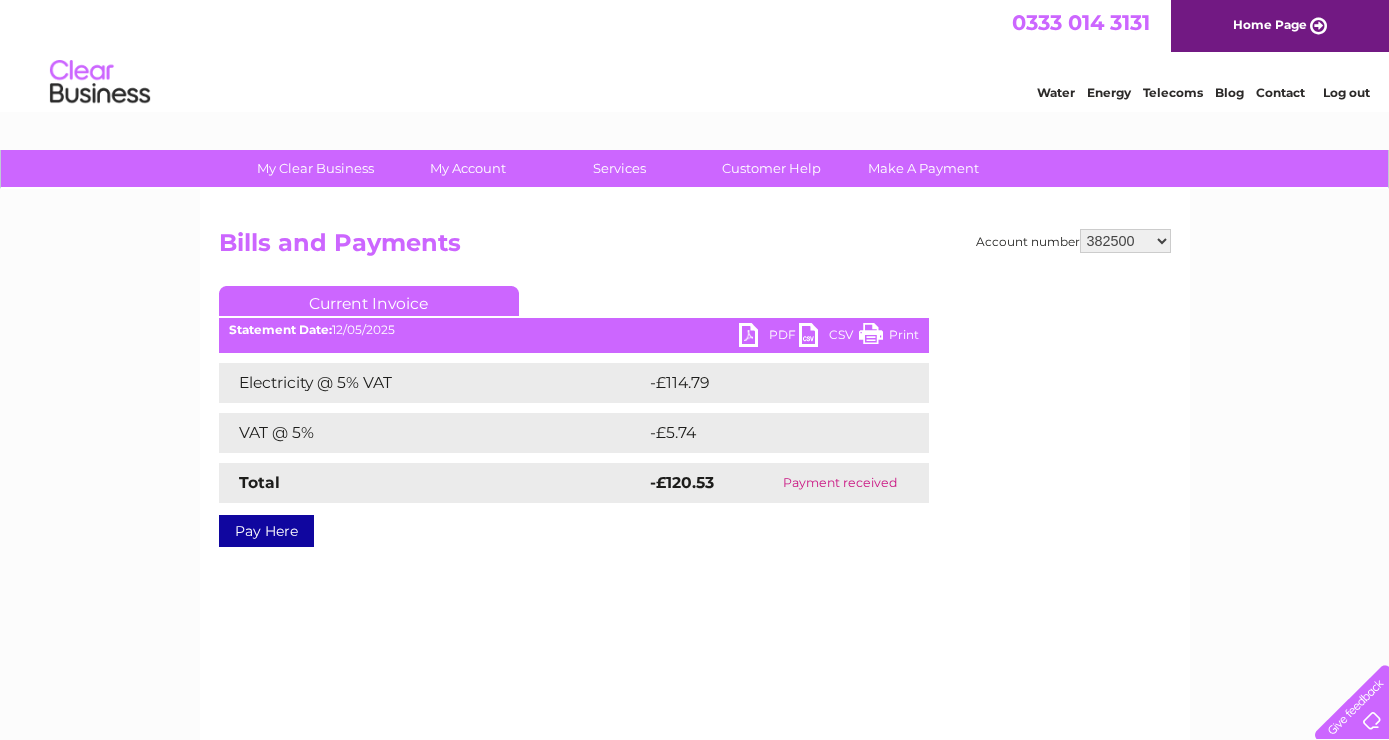 scroll, scrollTop: 0, scrollLeft: 0, axis: both 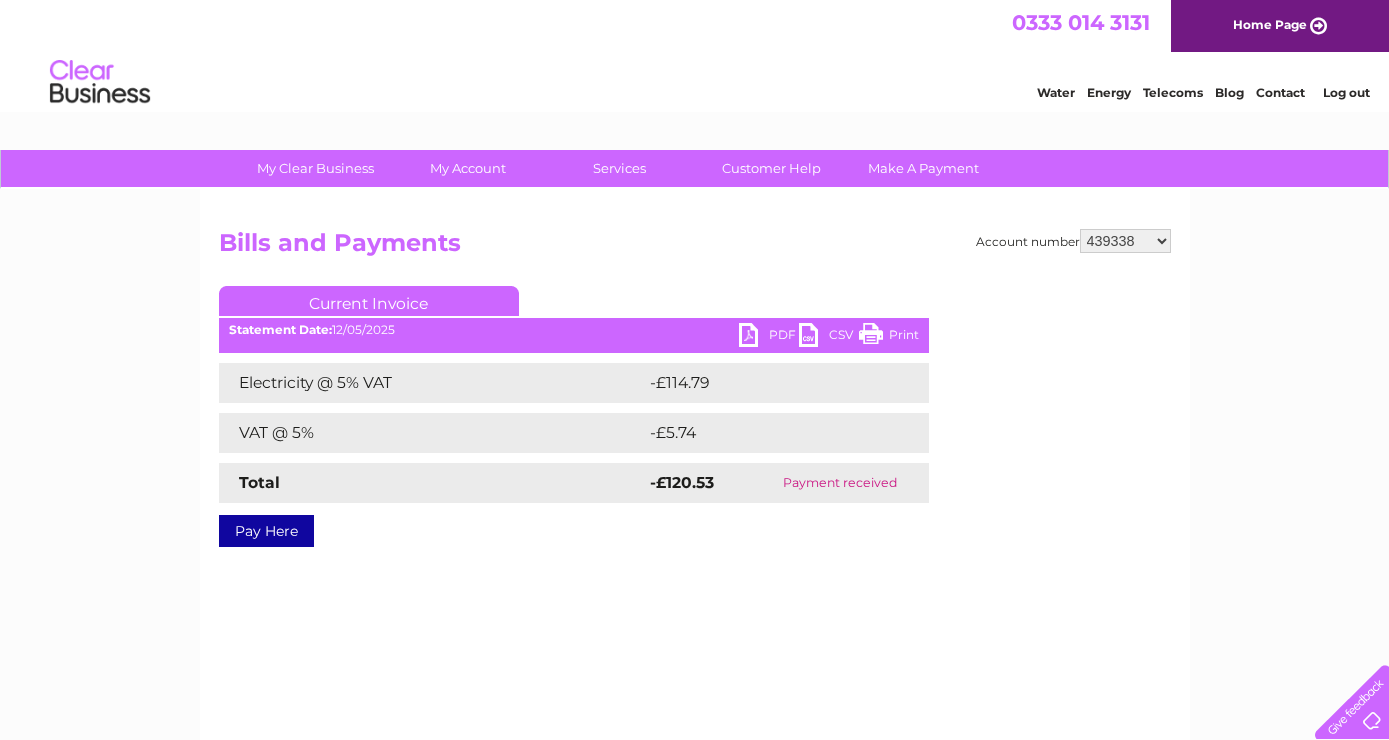 click on "439338" at bounding box center (0, 0) 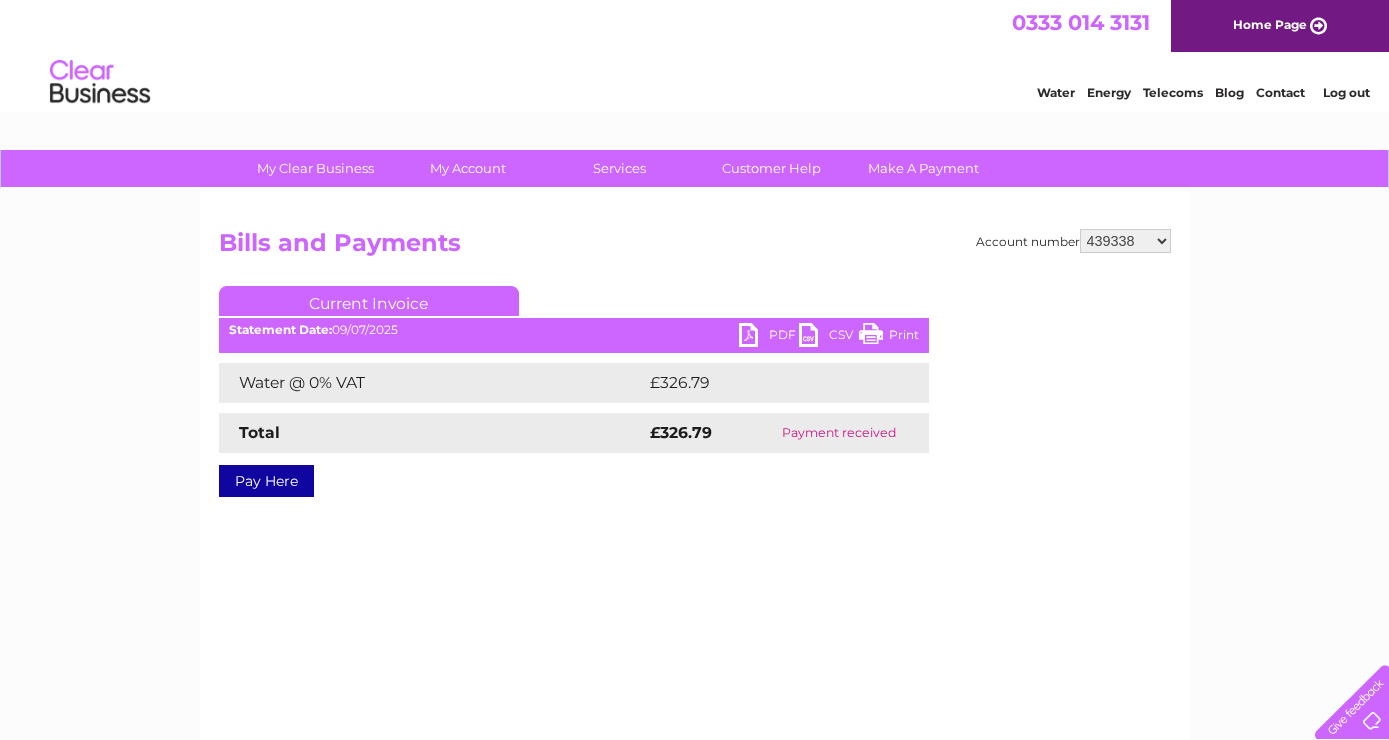 scroll, scrollTop: 0, scrollLeft: 0, axis: both 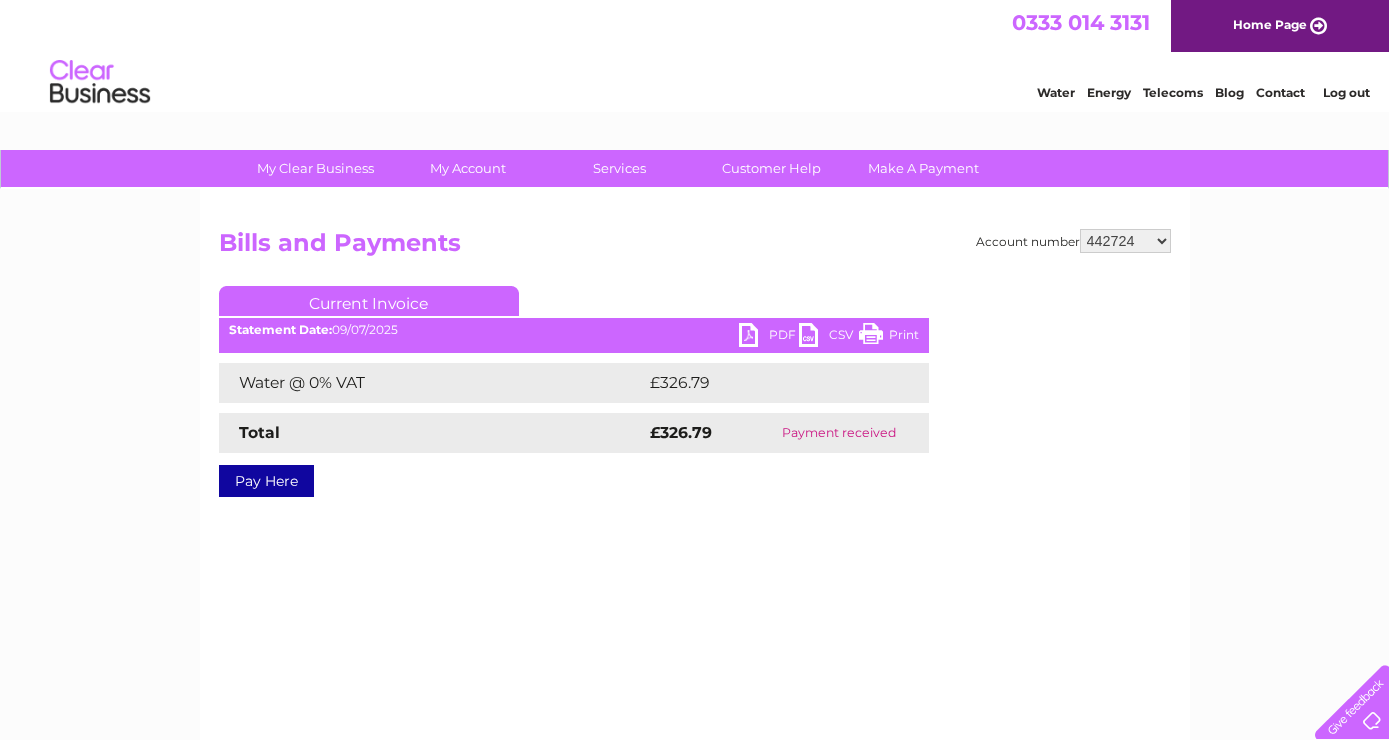click on "442724" at bounding box center (0, 0) 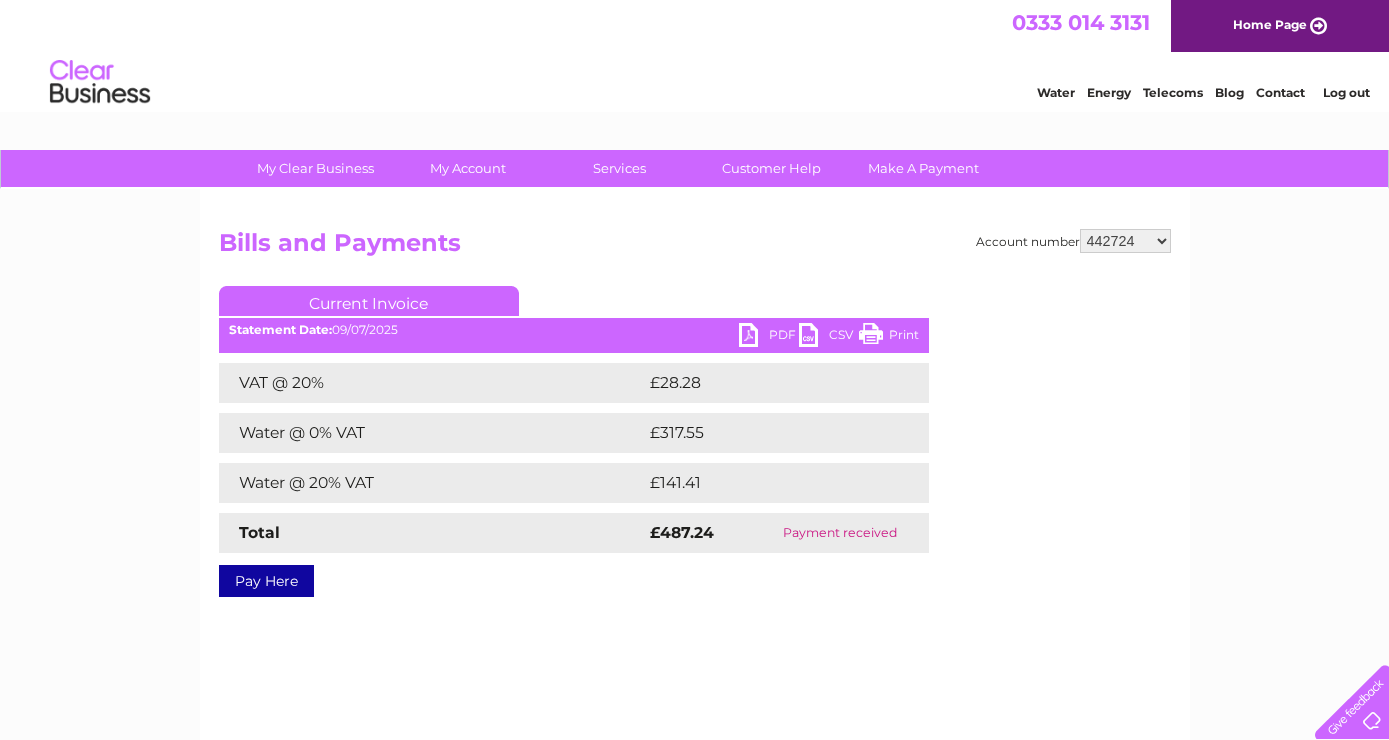 scroll, scrollTop: 0, scrollLeft: 0, axis: both 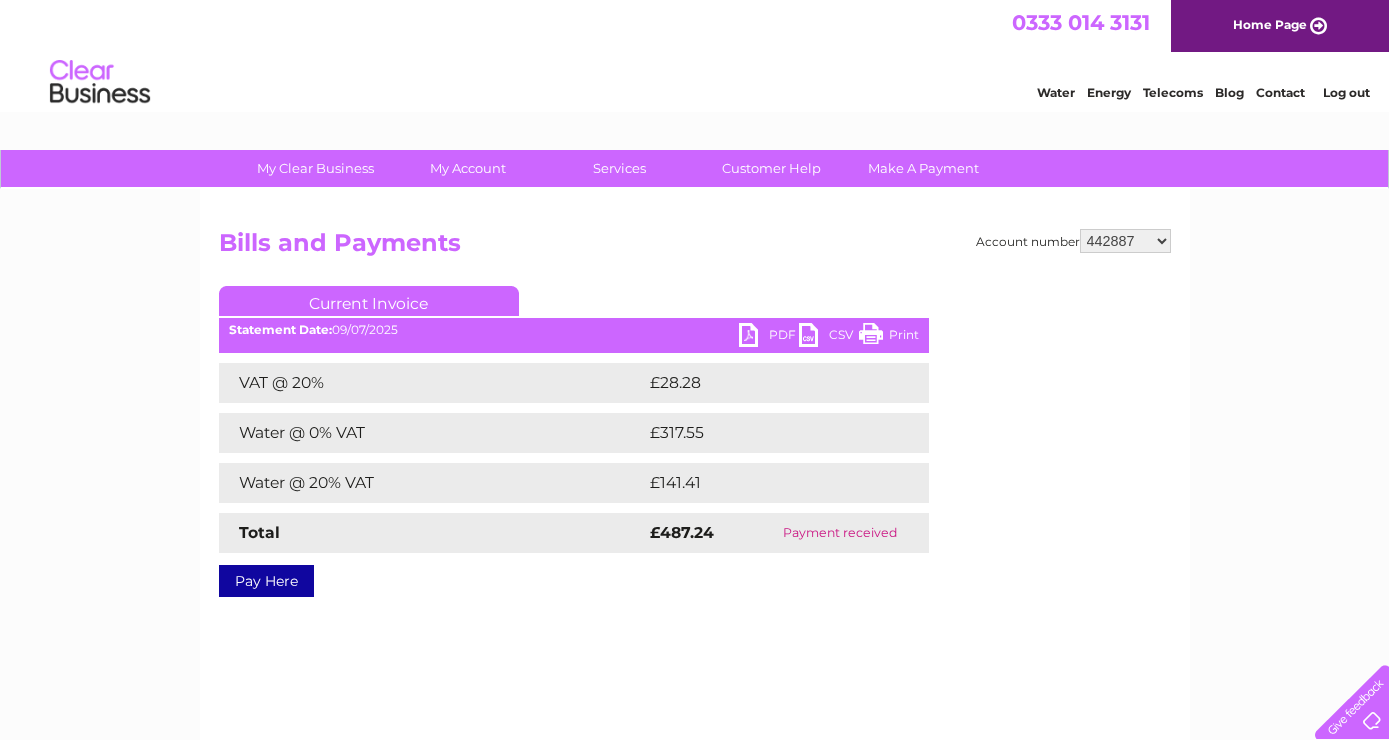 click on "442887" at bounding box center [0, 0] 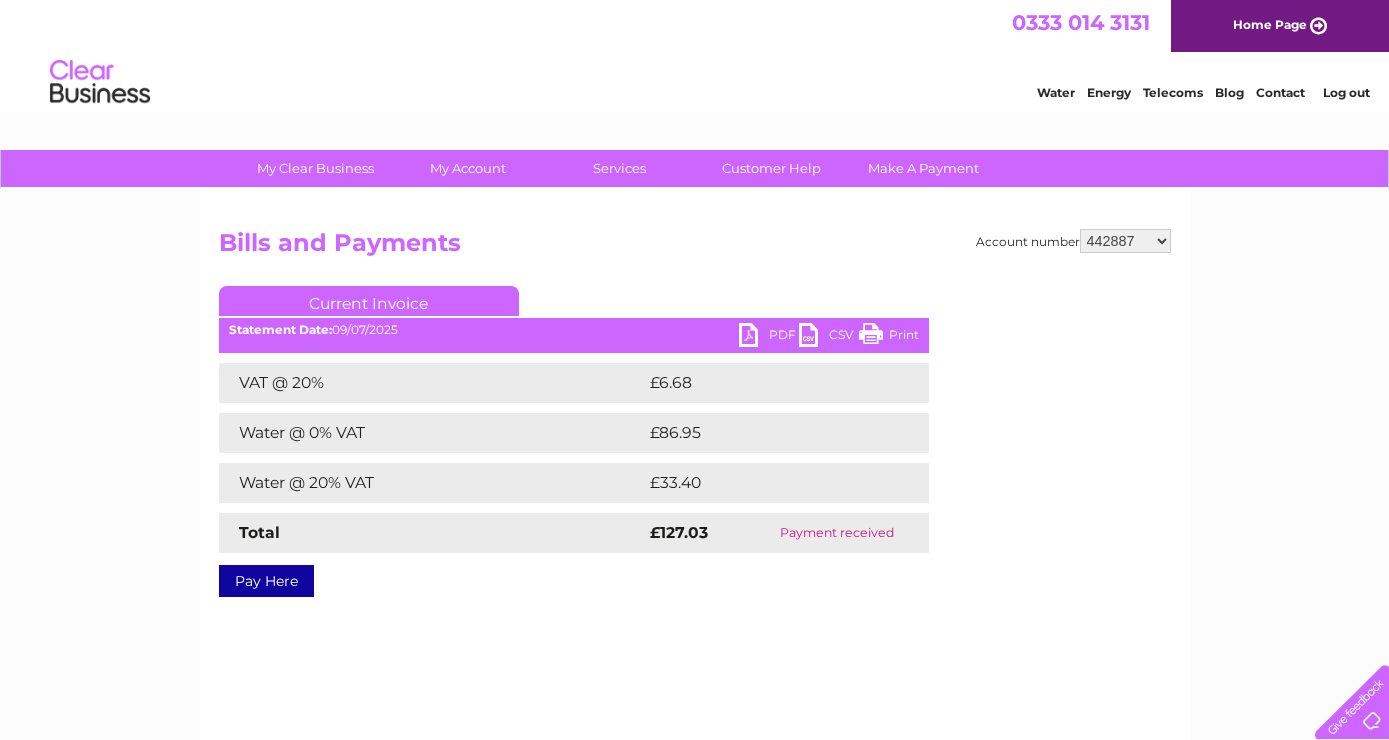 scroll, scrollTop: 0, scrollLeft: 0, axis: both 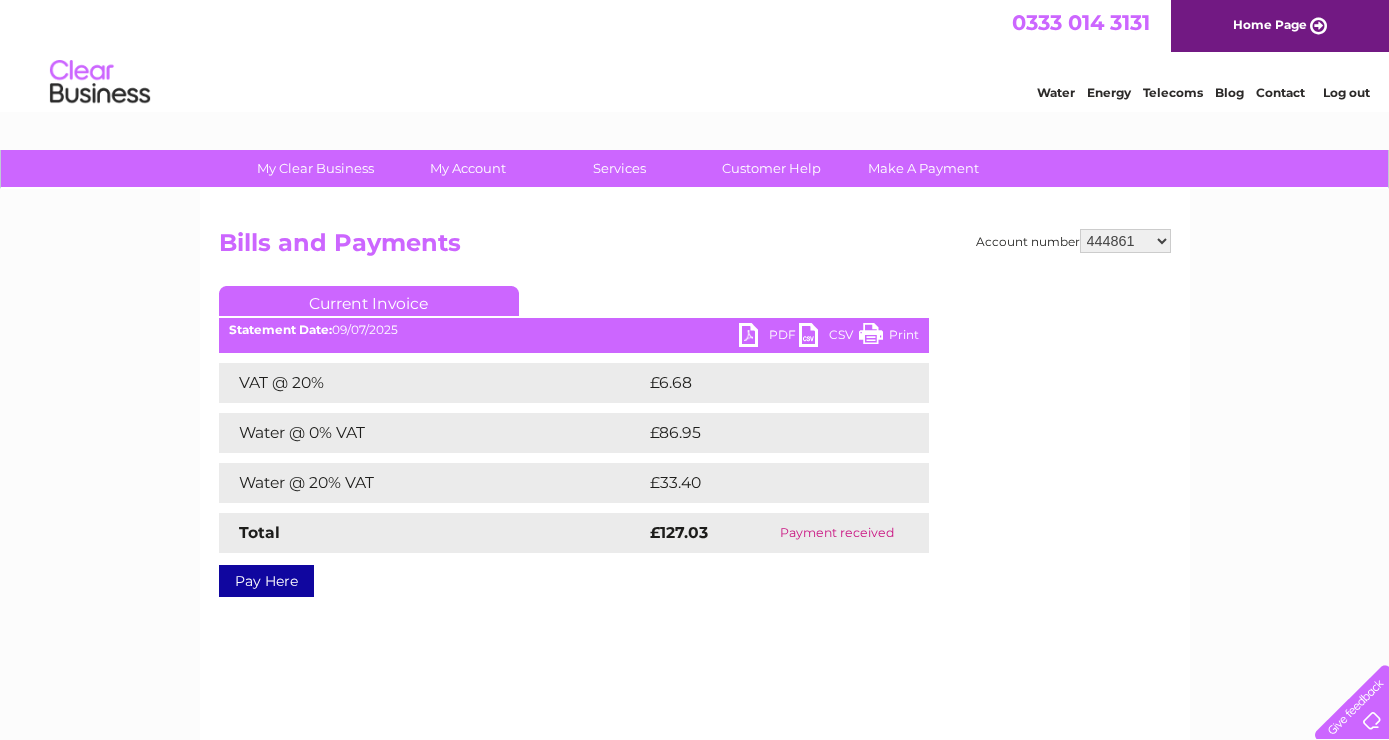click on "444861" at bounding box center [0, 0] 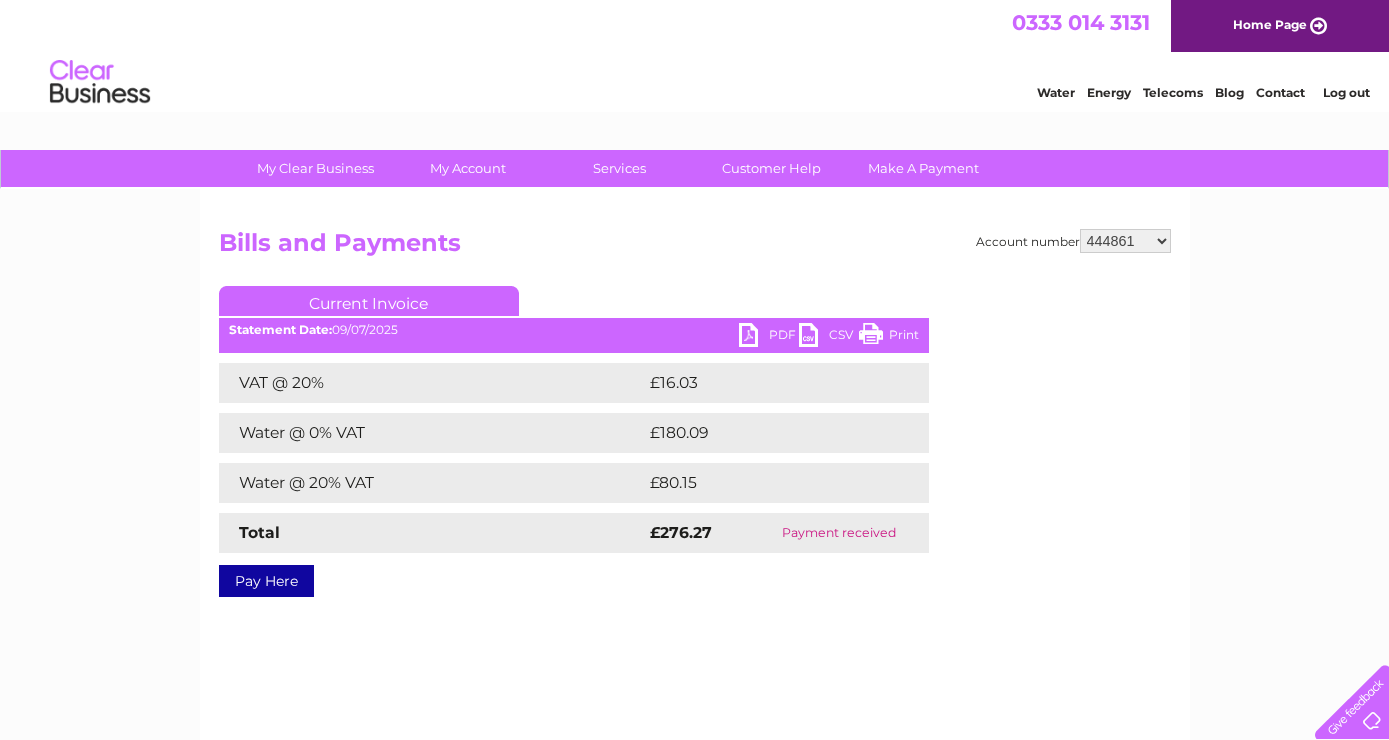 scroll, scrollTop: 0, scrollLeft: 0, axis: both 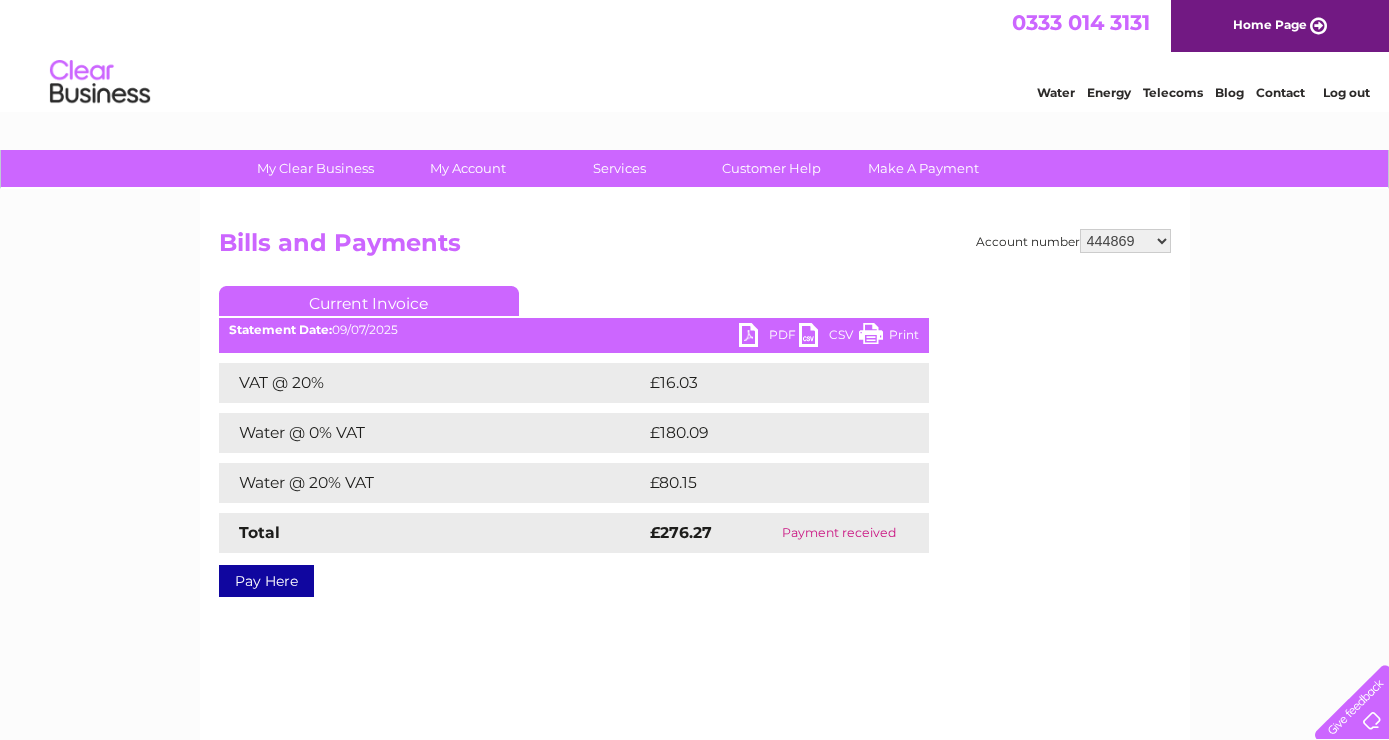 click on "444869" at bounding box center (0, 0) 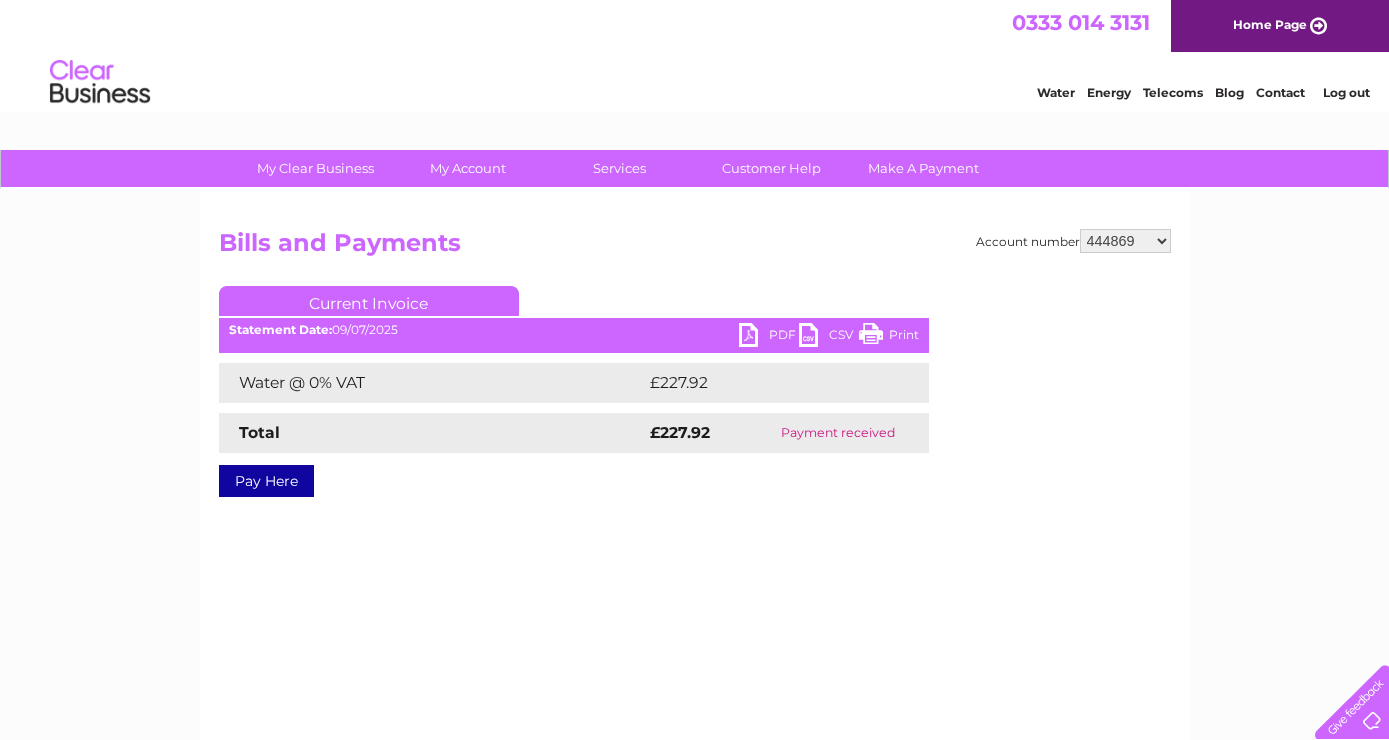 scroll, scrollTop: 0, scrollLeft: 0, axis: both 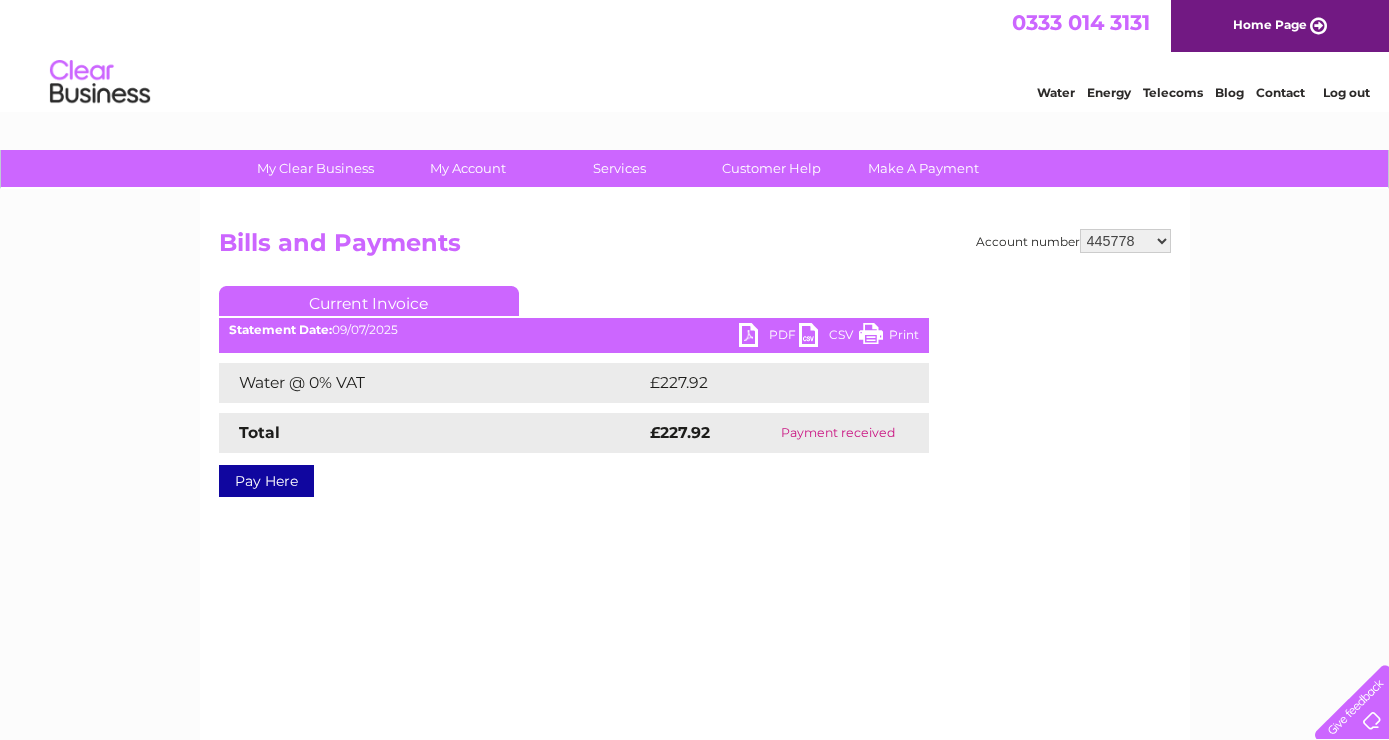 click on "445778" at bounding box center (0, 0) 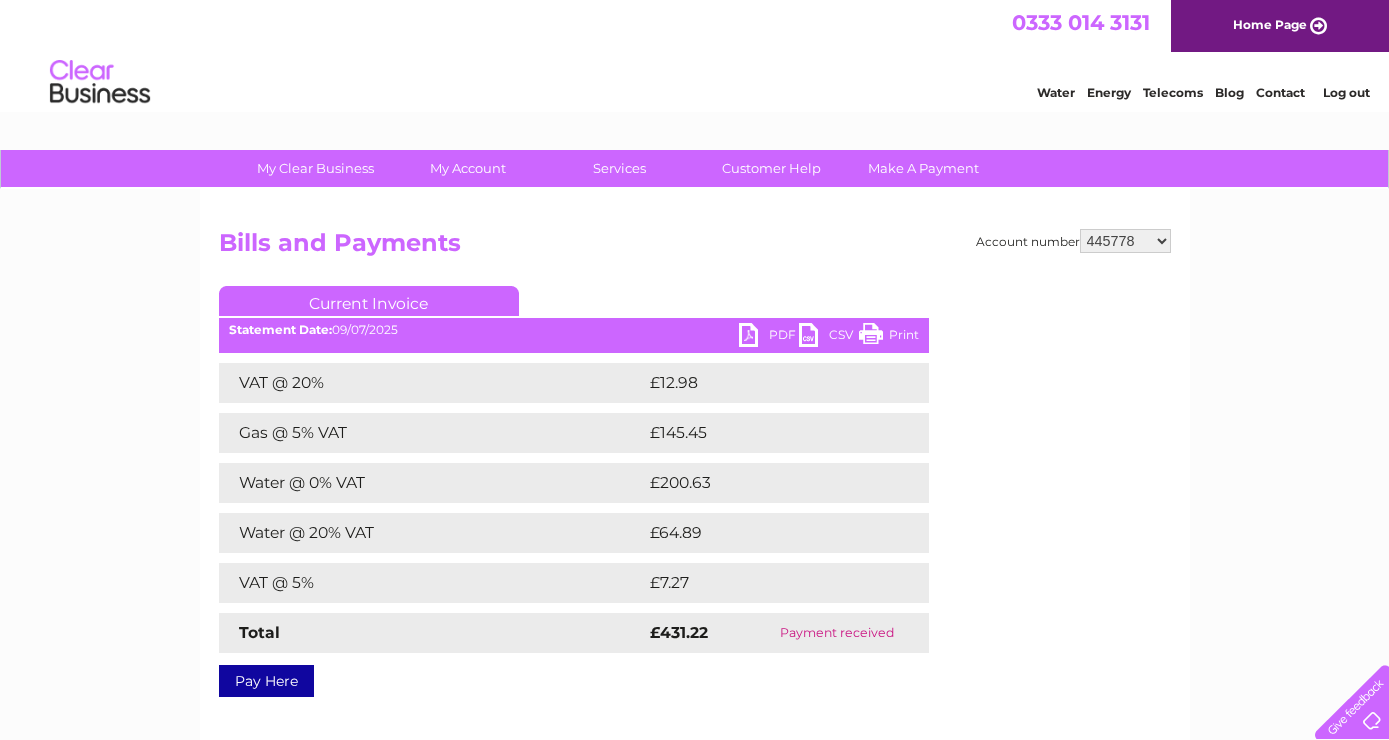 scroll, scrollTop: 0, scrollLeft: 0, axis: both 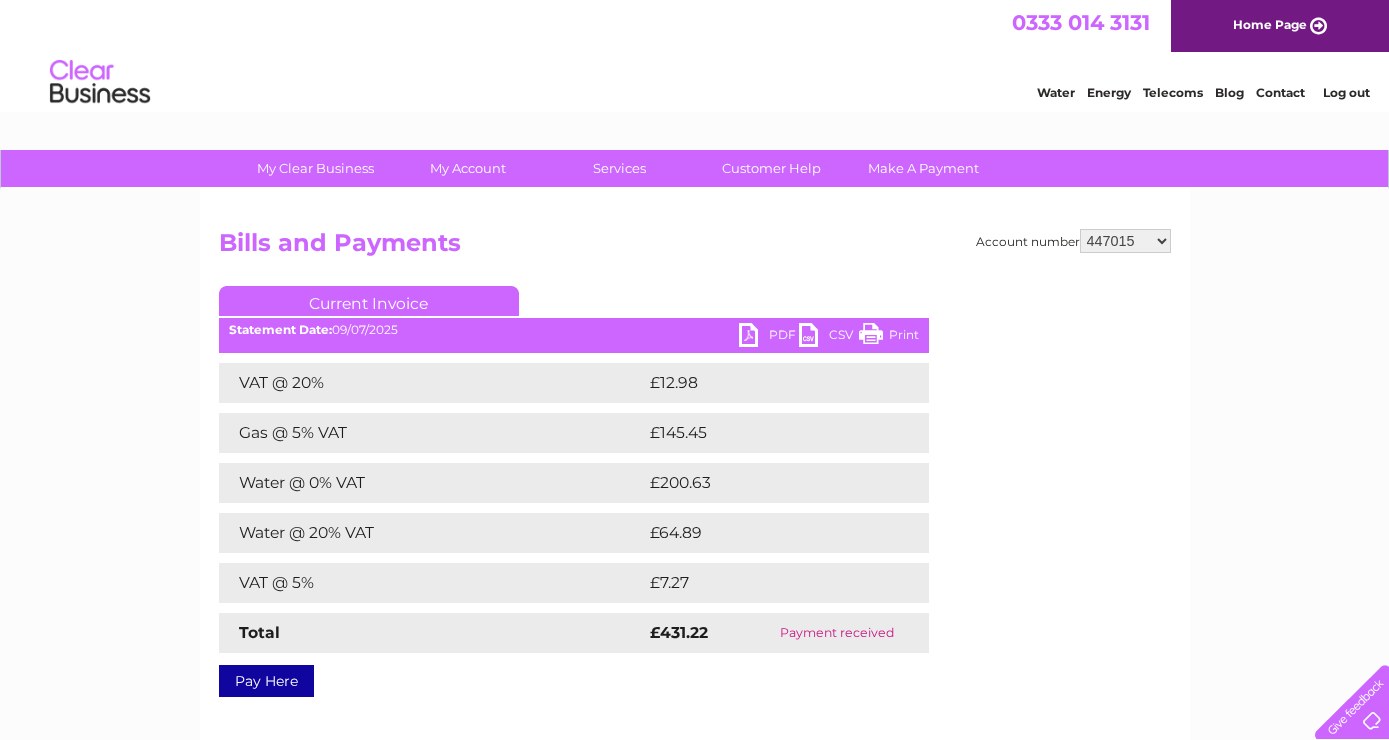 click on "447015" at bounding box center [0, 0] 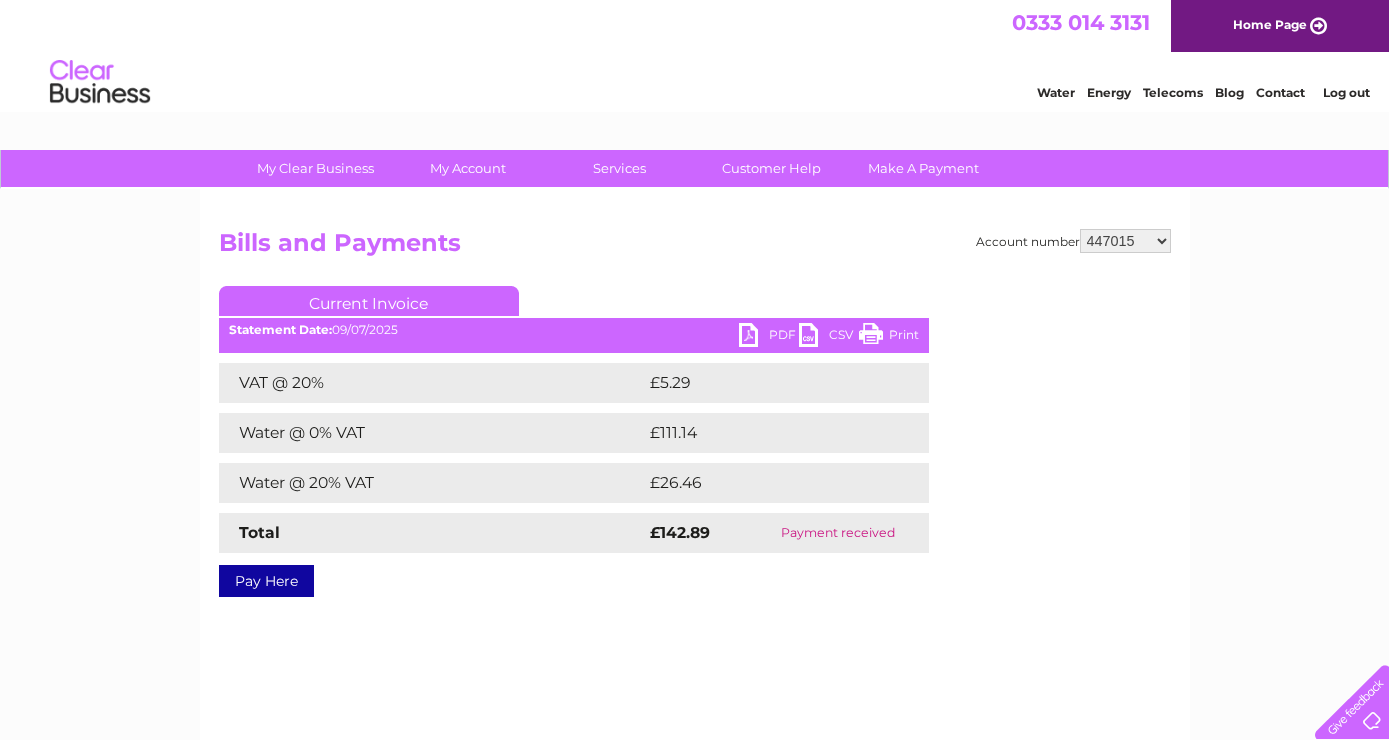 scroll, scrollTop: 0, scrollLeft: 0, axis: both 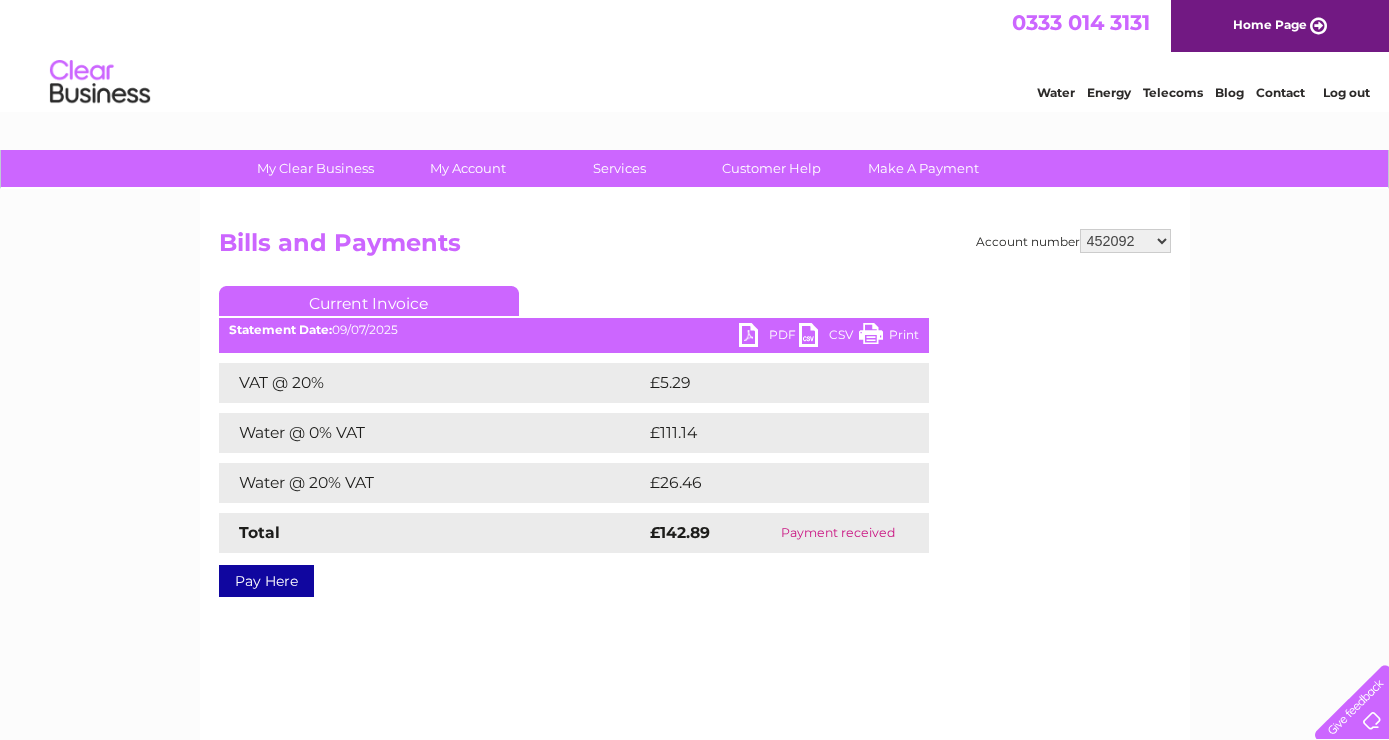 click on "452092" at bounding box center (0, 0) 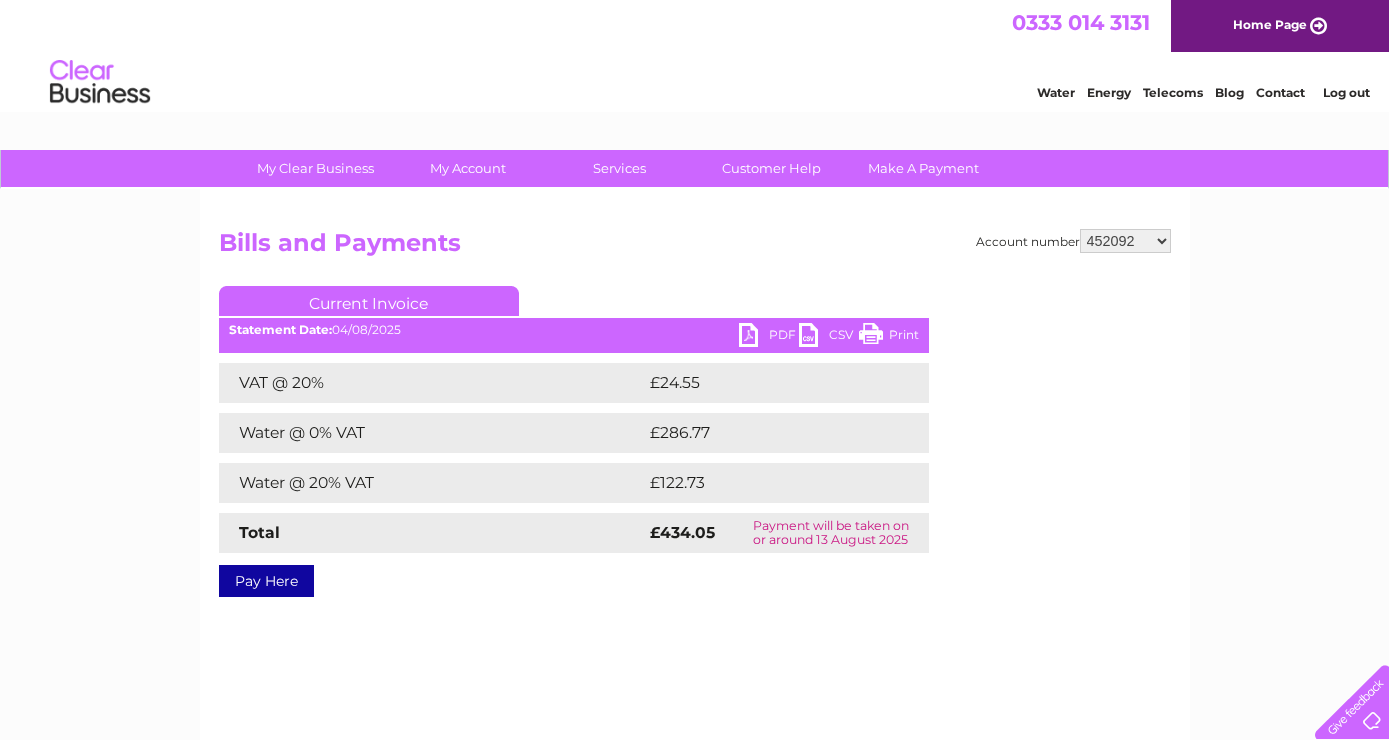 scroll, scrollTop: 0, scrollLeft: 0, axis: both 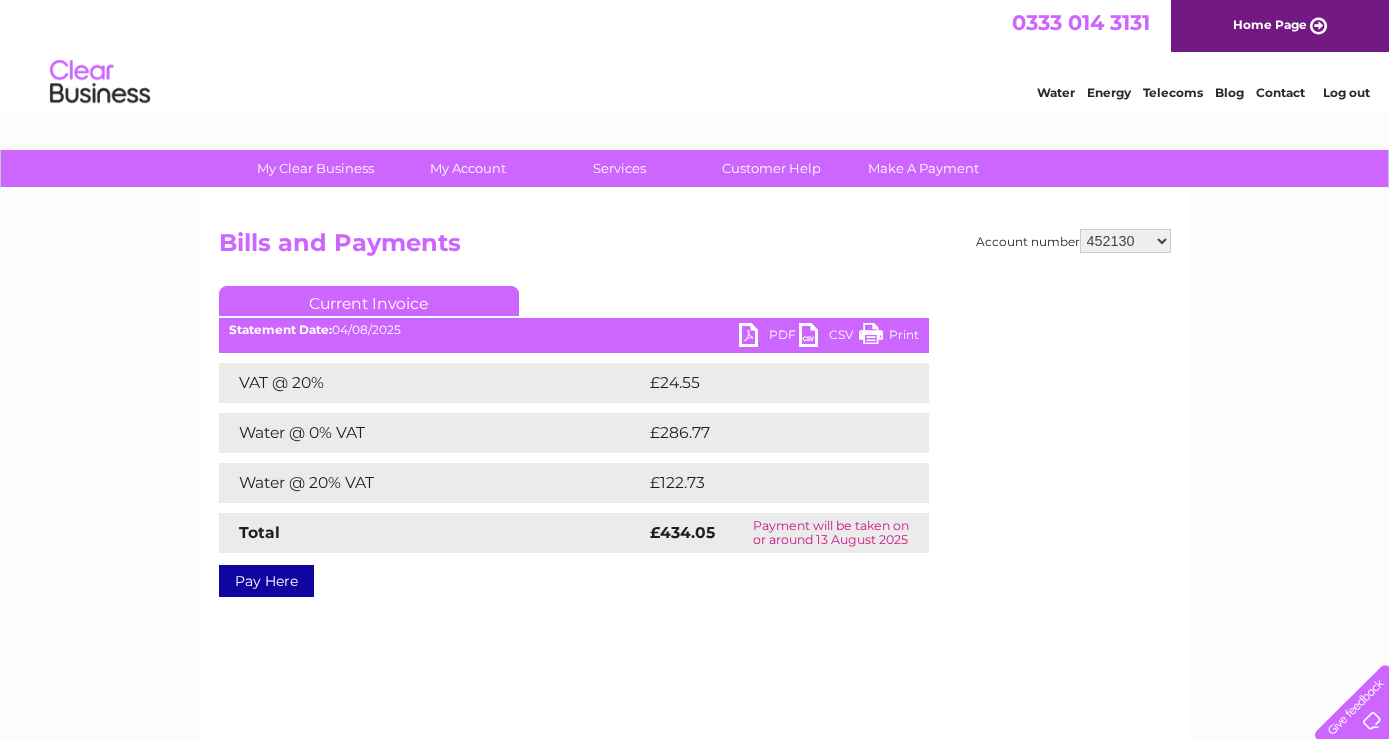 click on "452130" at bounding box center [0, 0] 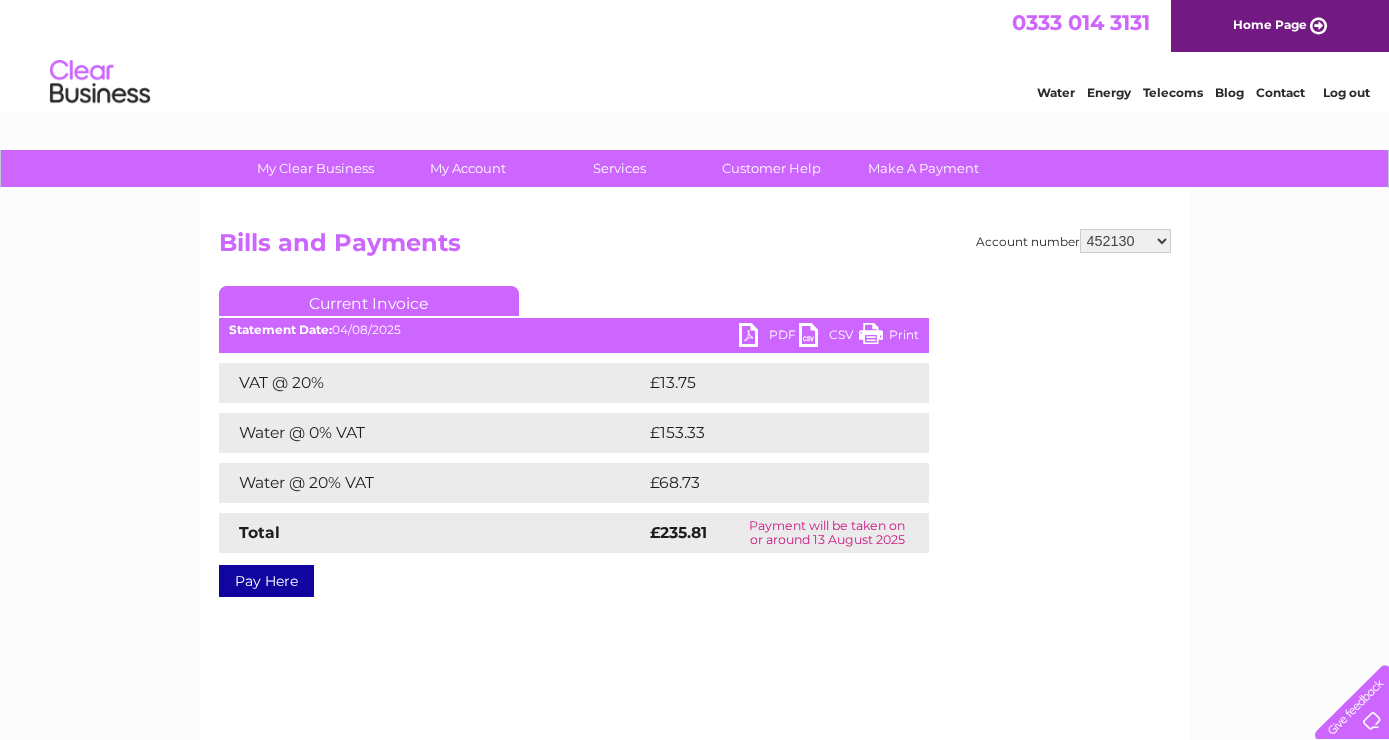 scroll, scrollTop: 0, scrollLeft: 0, axis: both 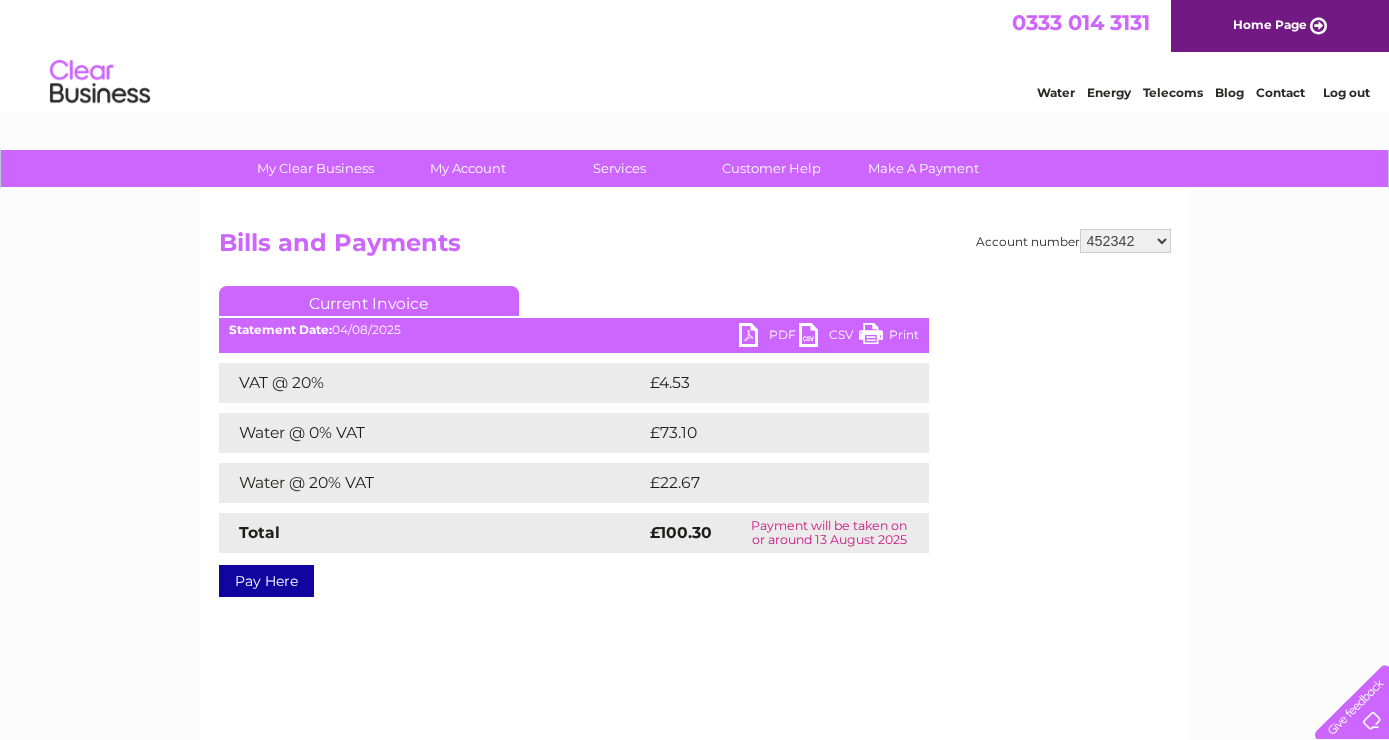 click on "PDF" at bounding box center [769, 337] 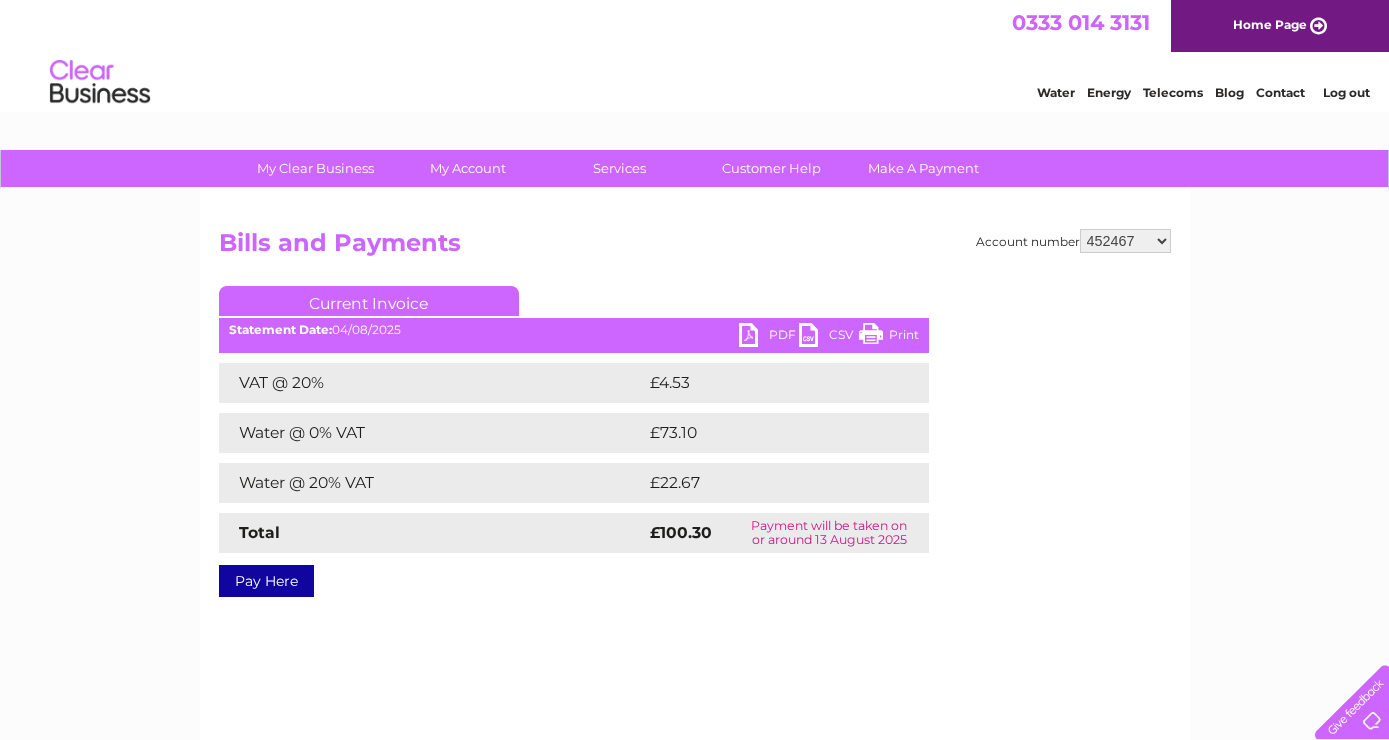 click on "452467" at bounding box center (0, 0) 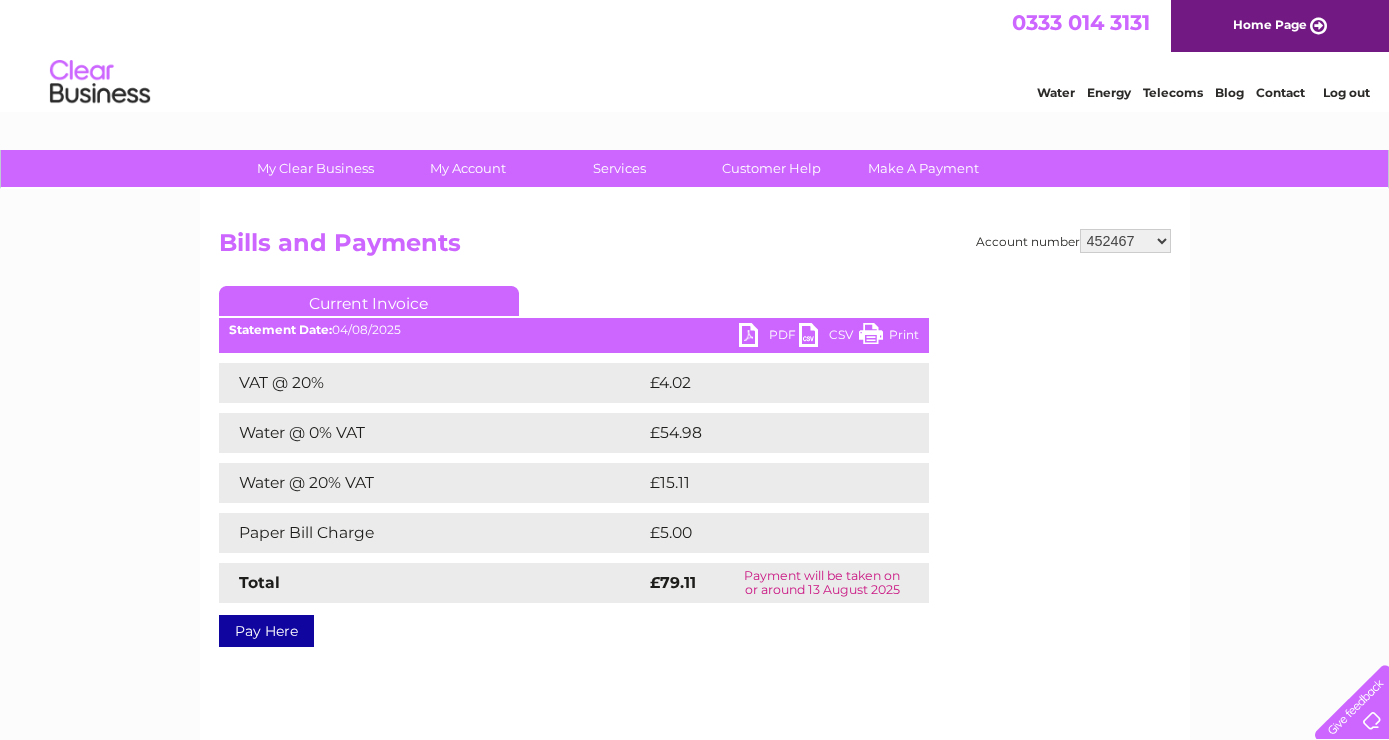 scroll, scrollTop: 0, scrollLeft: 0, axis: both 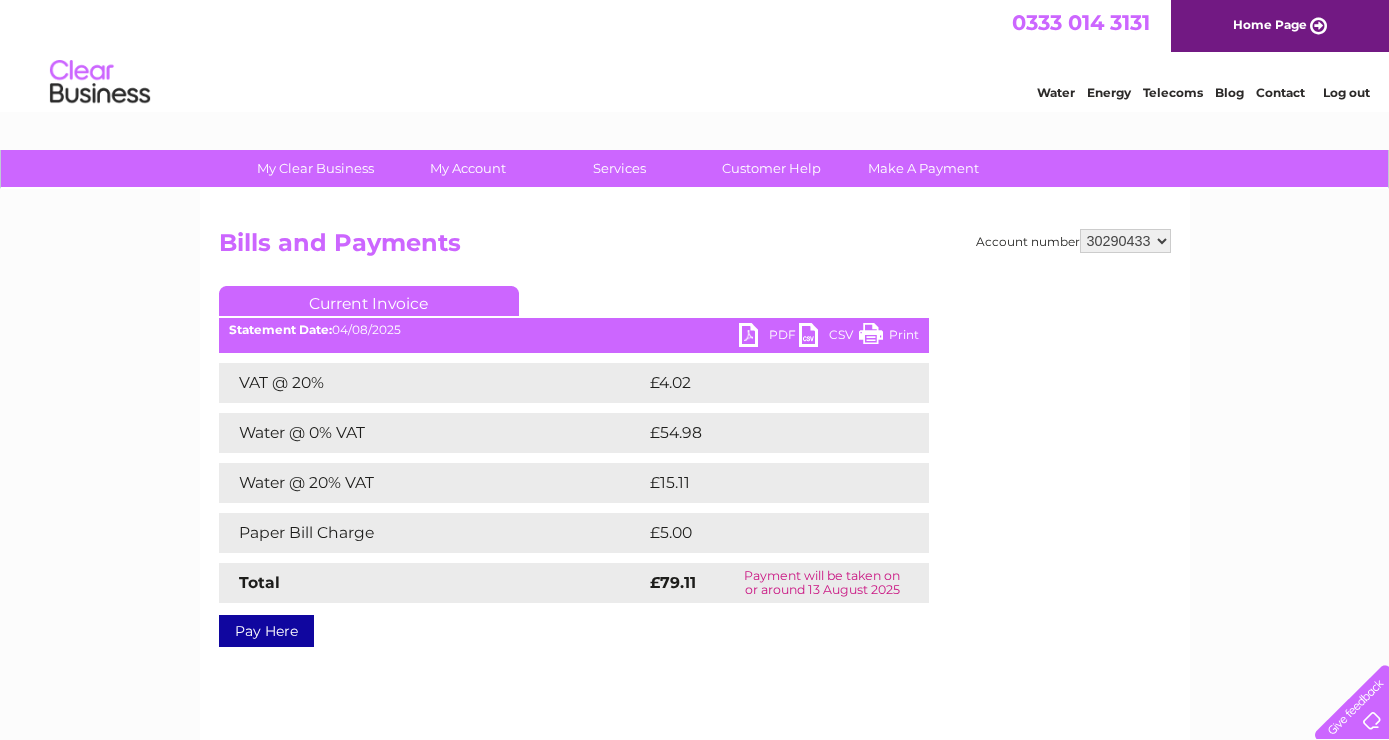 click on "30290433" at bounding box center (0, 0) 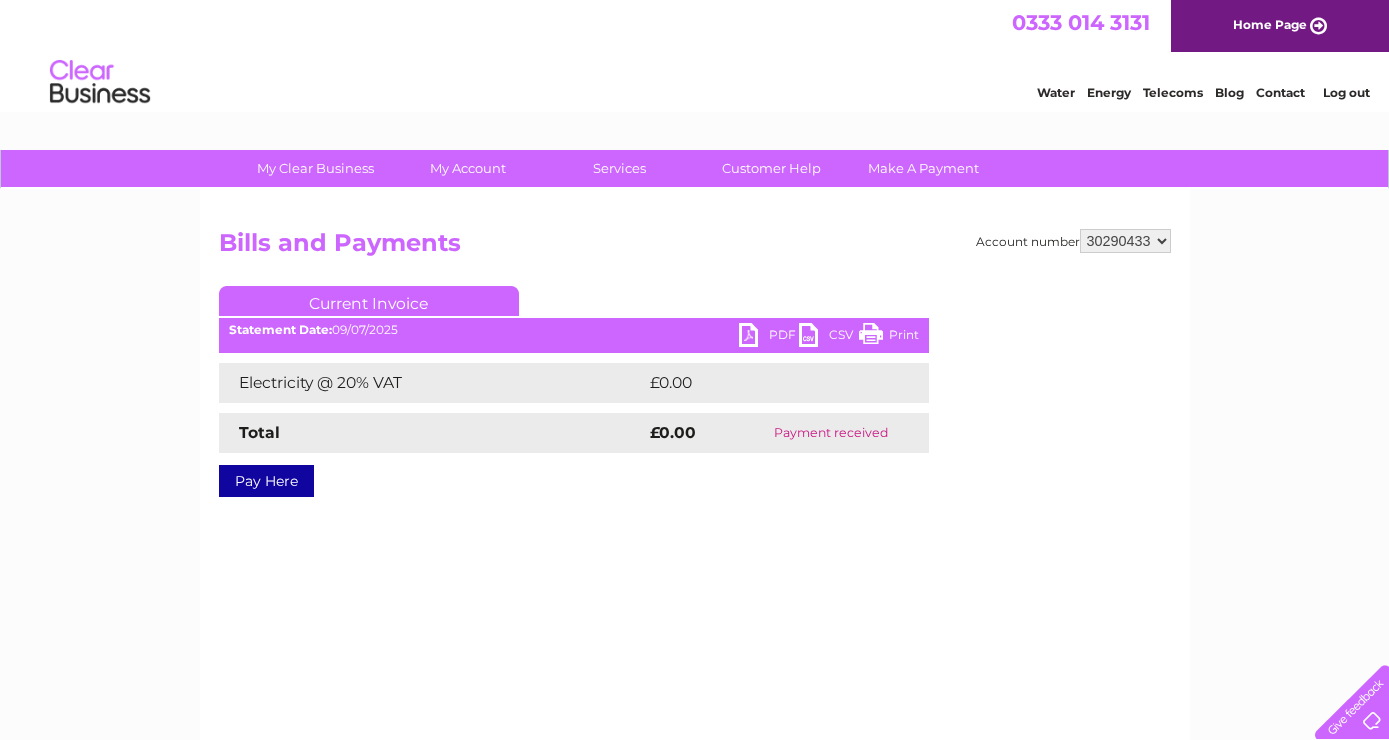 scroll, scrollTop: 0, scrollLeft: 0, axis: both 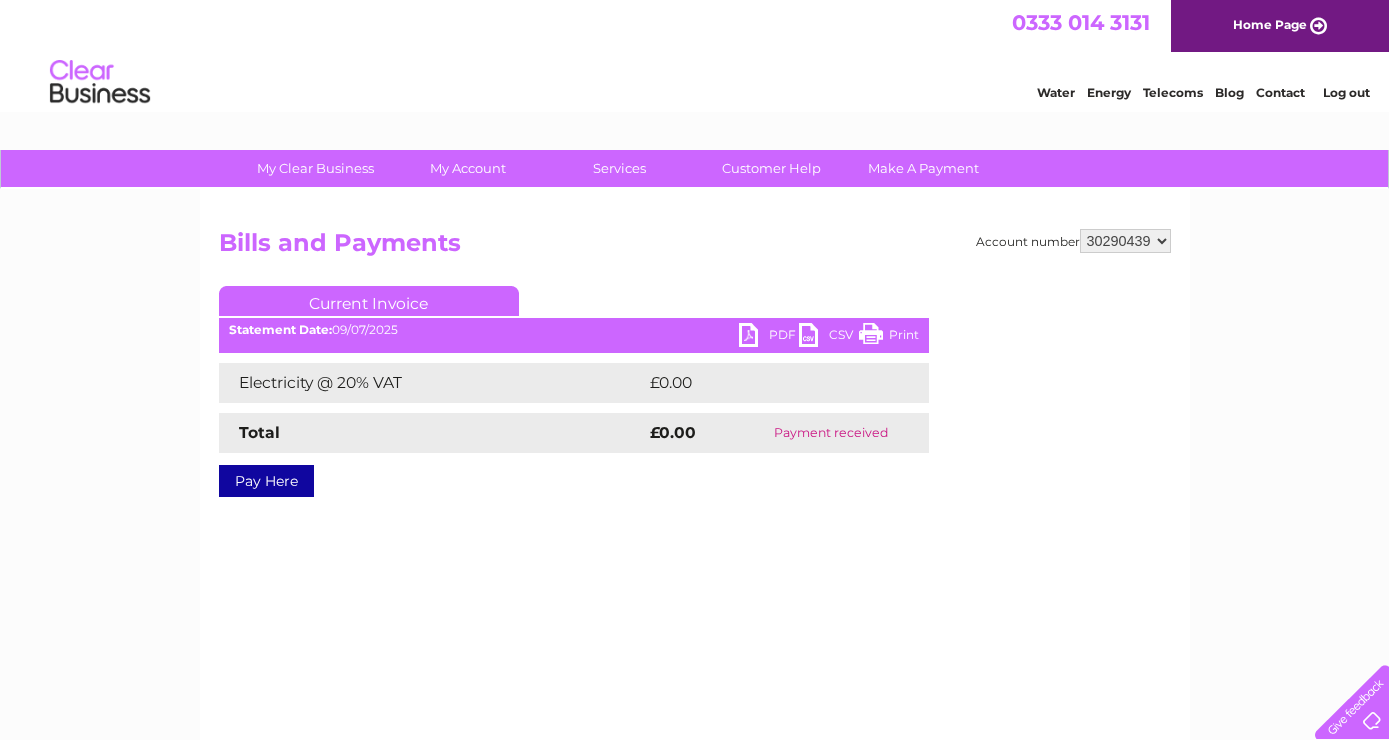 click on "30290439" at bounding box center [0, 0] 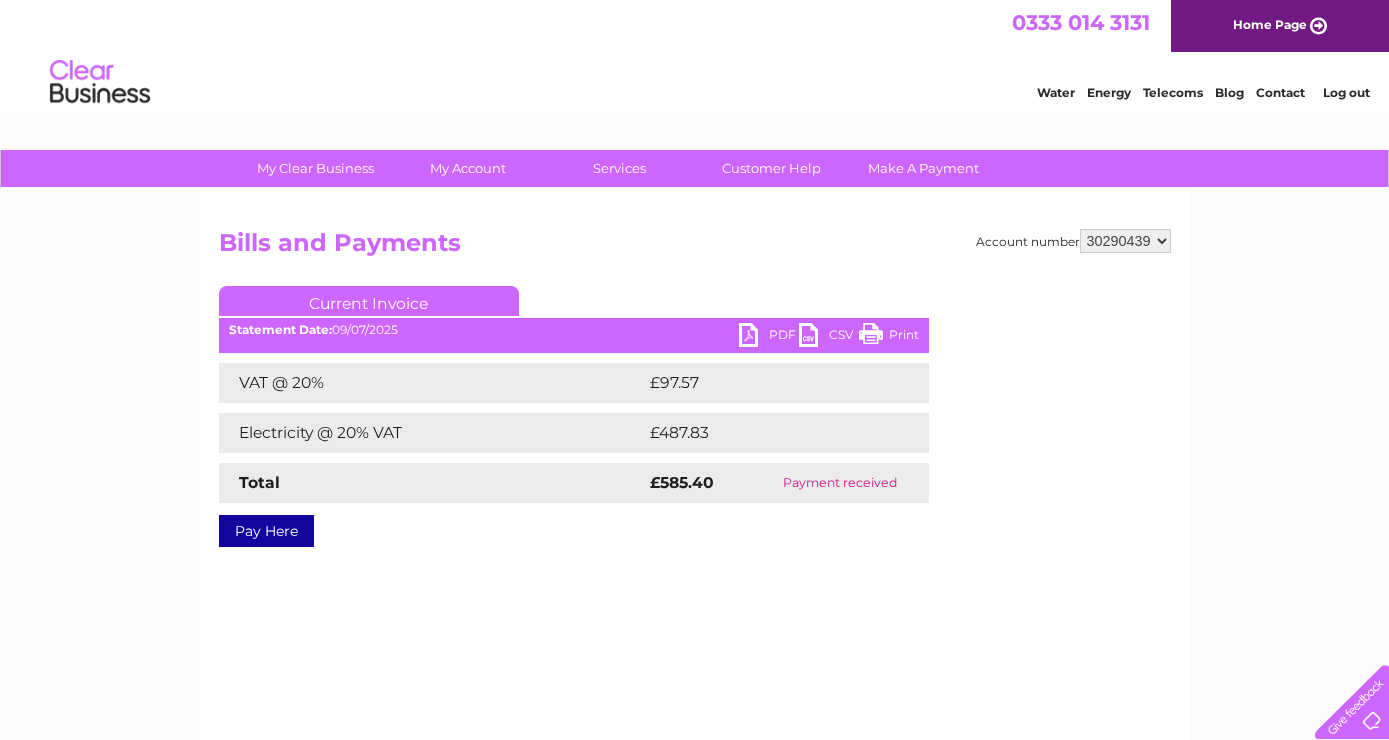 scroll, scrollTop: 0, scrollLeft: 0, axis: both 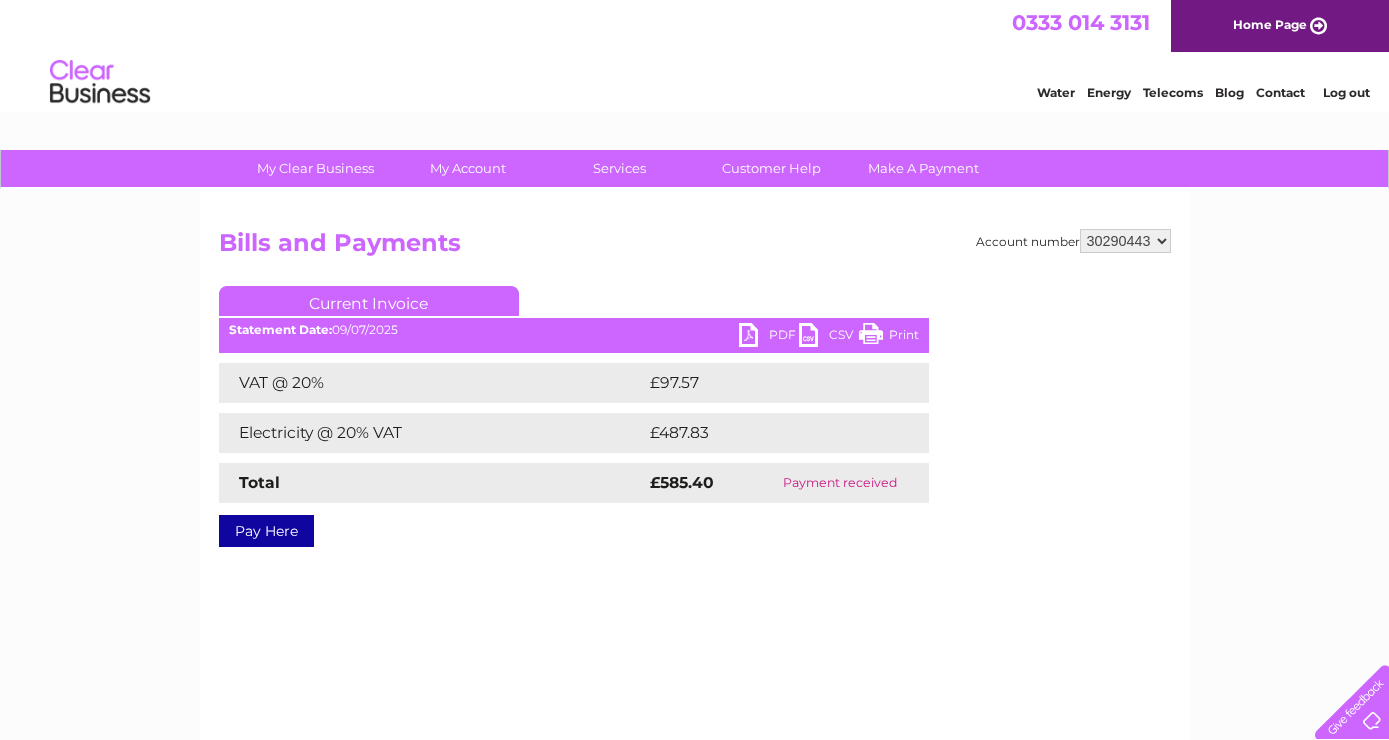 click on "30290443" at bounding box center (0, 0) 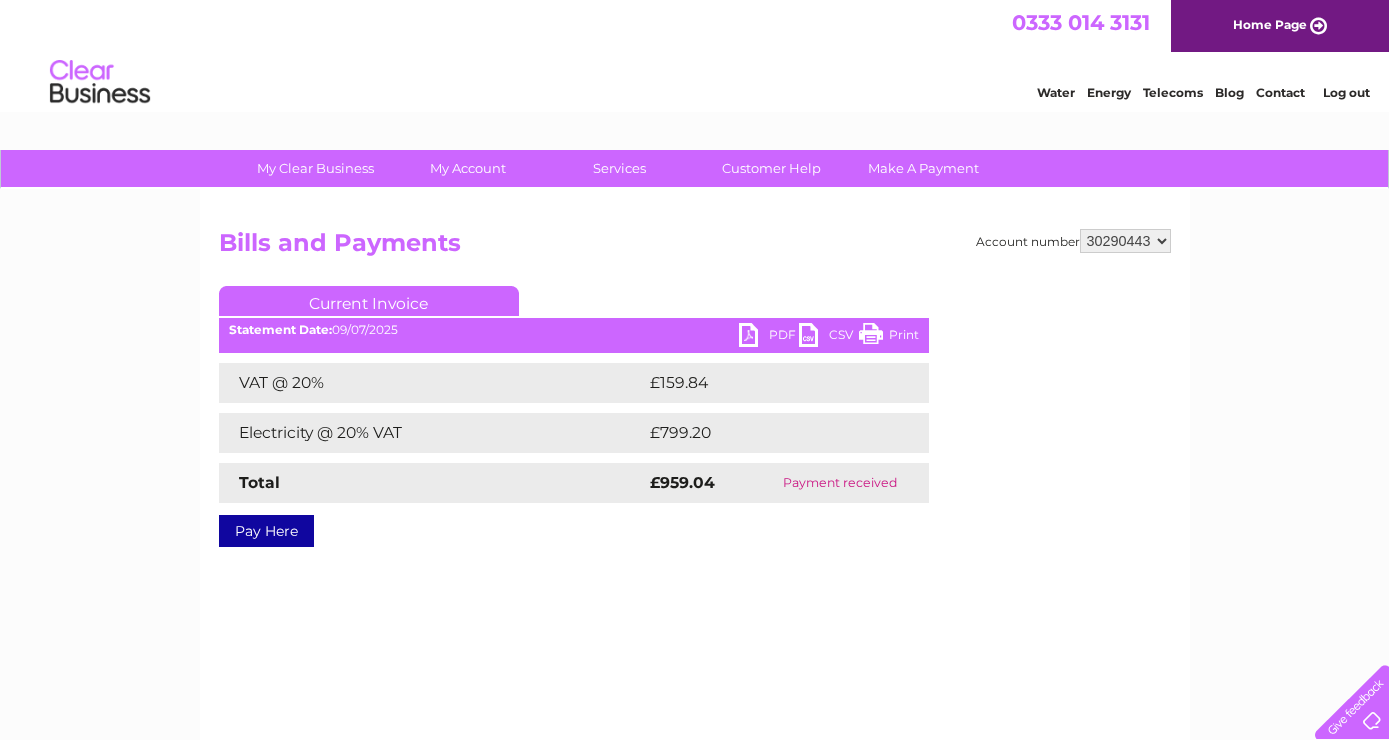 scroll, scrollTop: 0, scrollLeft: 0, axis: both 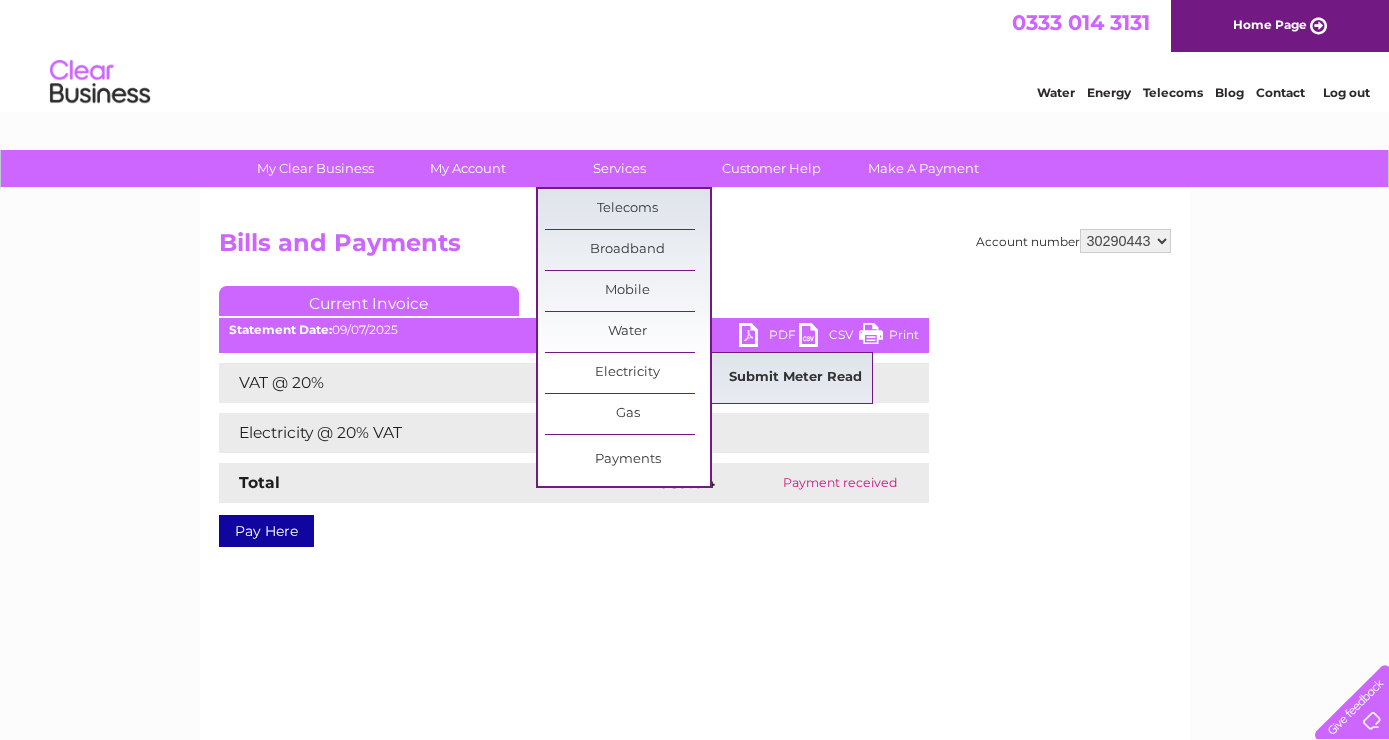 click on "Submit Meter Read" at bounding box center [795, 378] 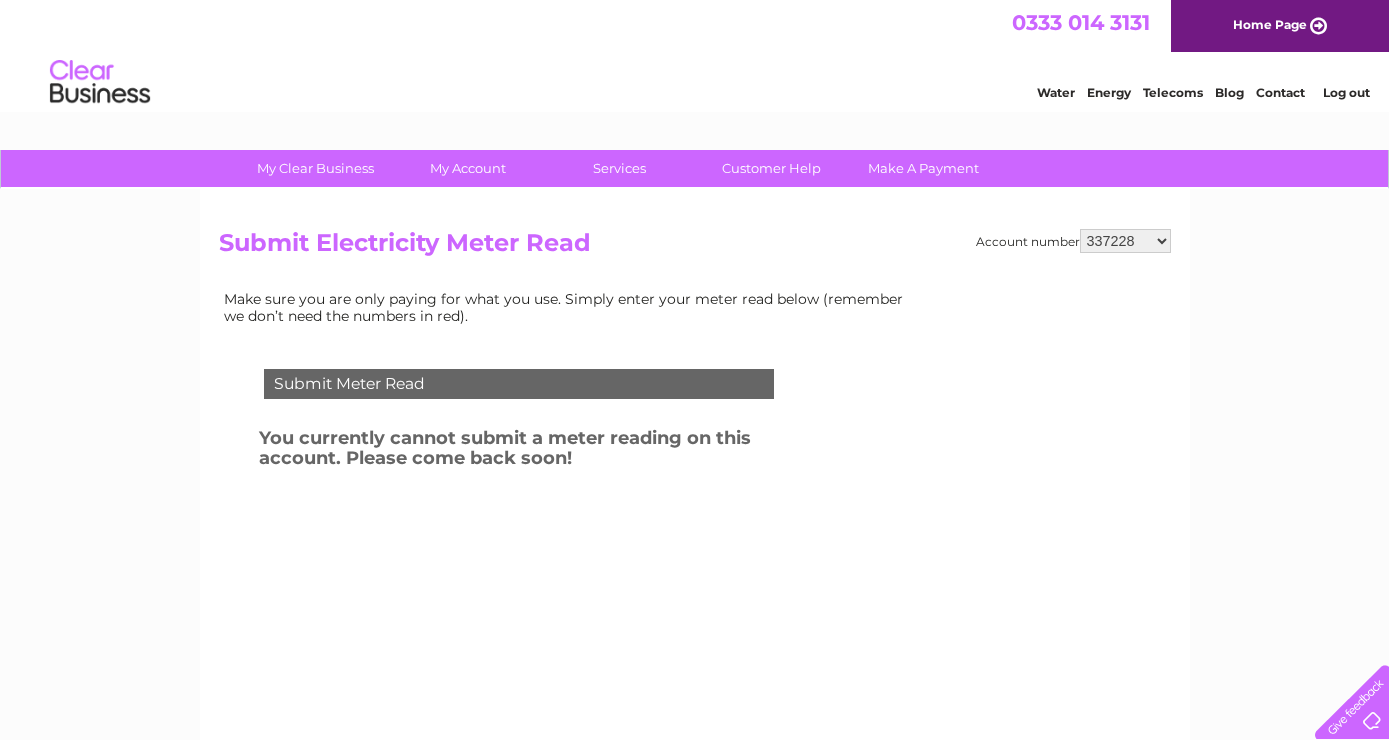 scroll, scrollTop: 0, scrollLeft: 0, axis: both 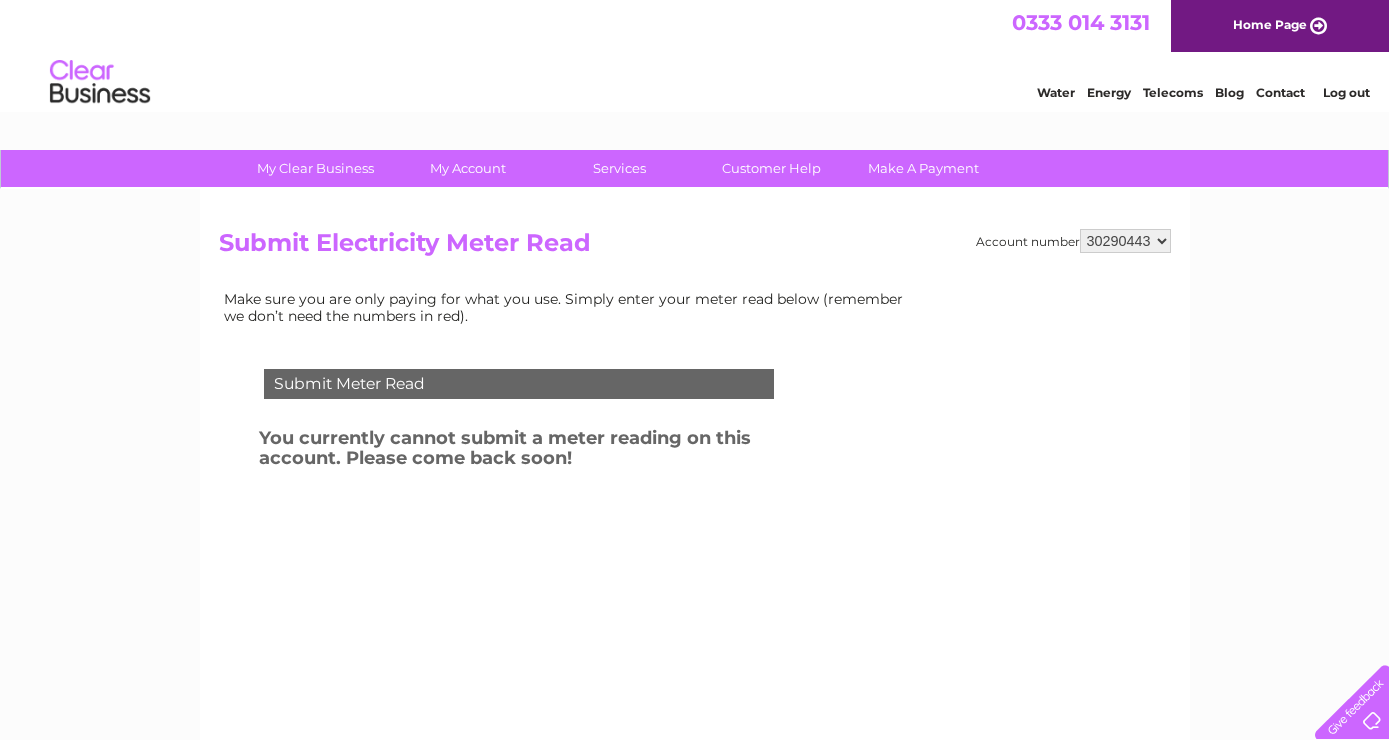 click on "30290443" at bounding box center (0, 0) 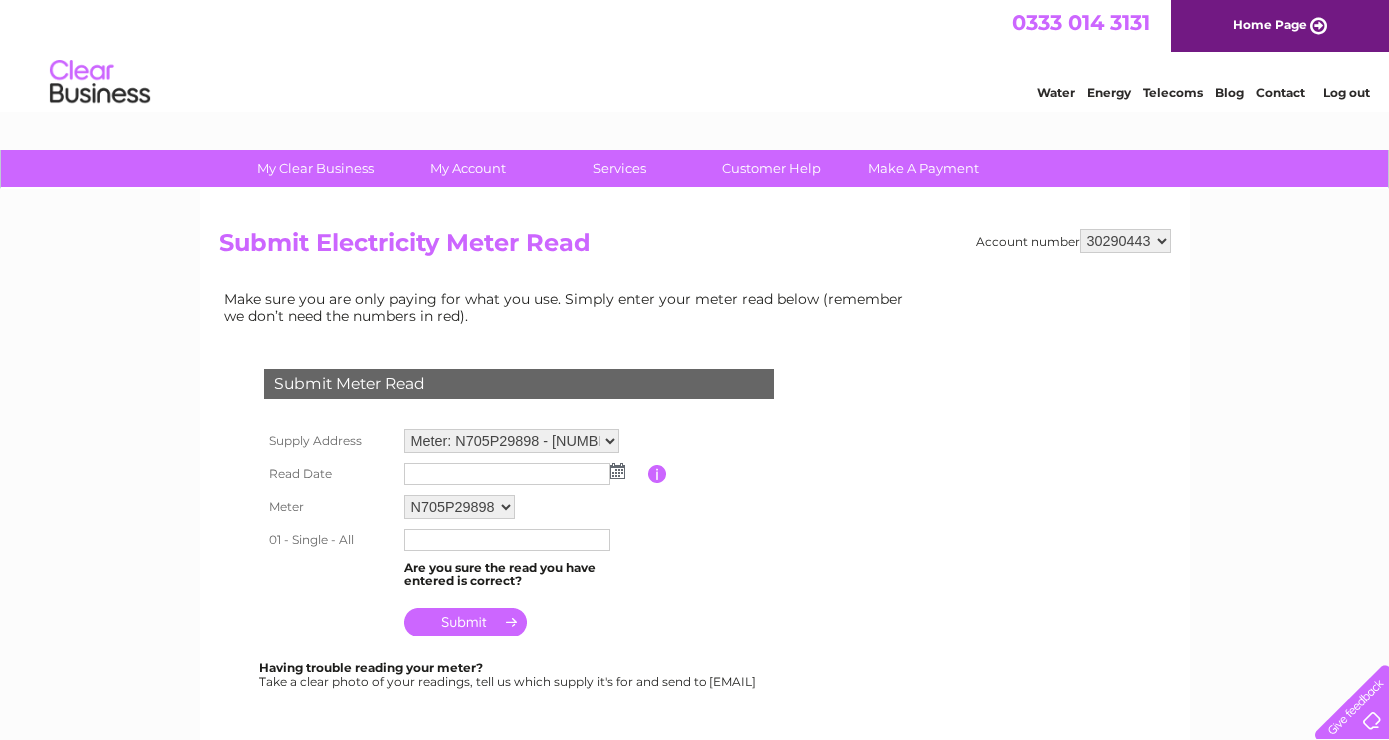 scroll, scrollTop: 0, scrollLeft: 0, axis: both 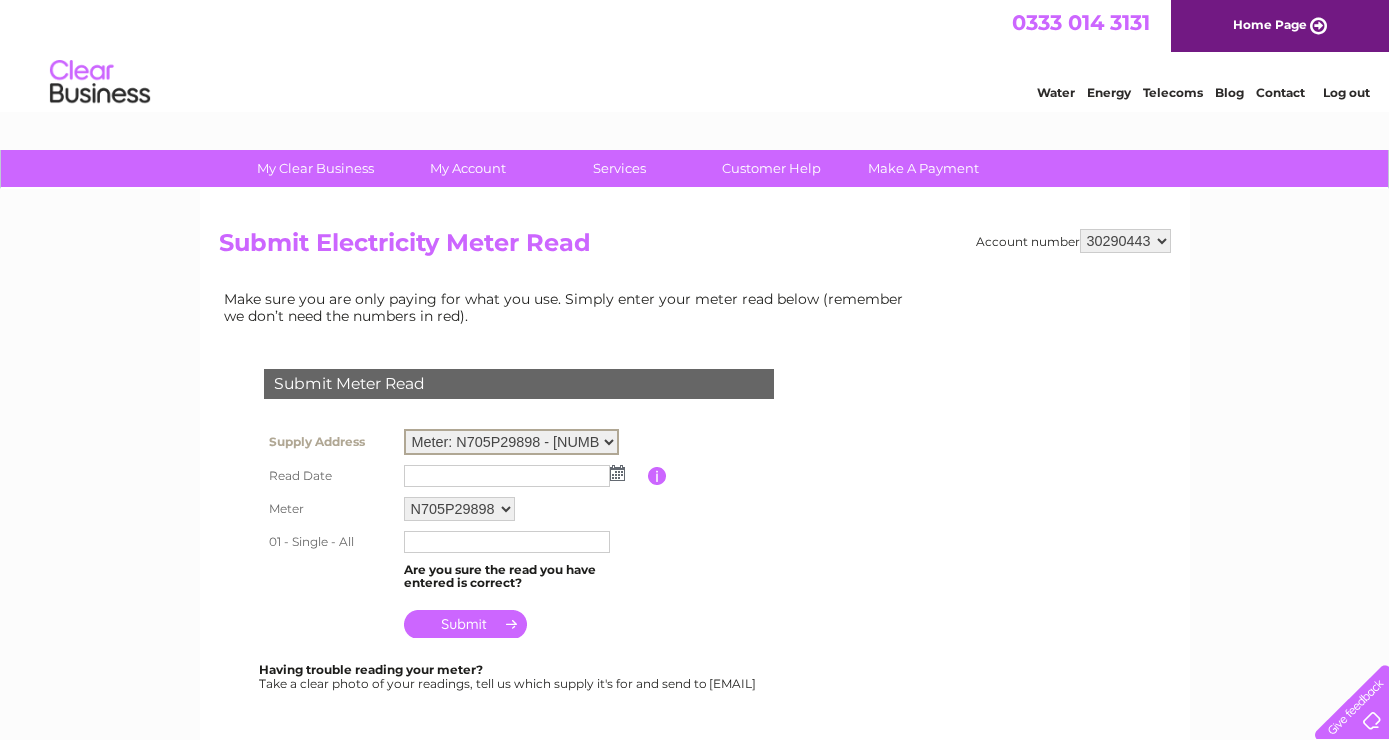 click on "Meter: N705P29898 - [NUMBER] [STREET], [CITY], [POSTCODE]" at bounding box center [511, 442] 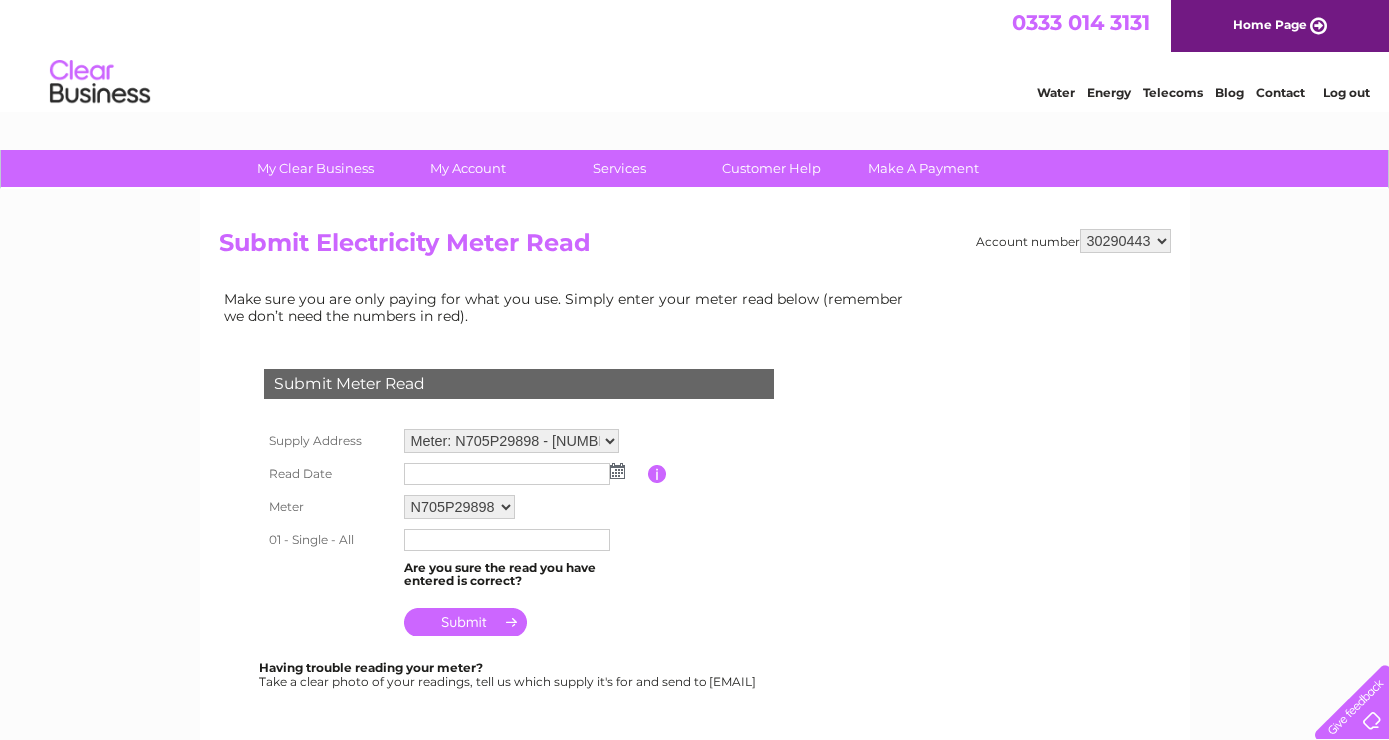 click at bounding box center (617, 471) 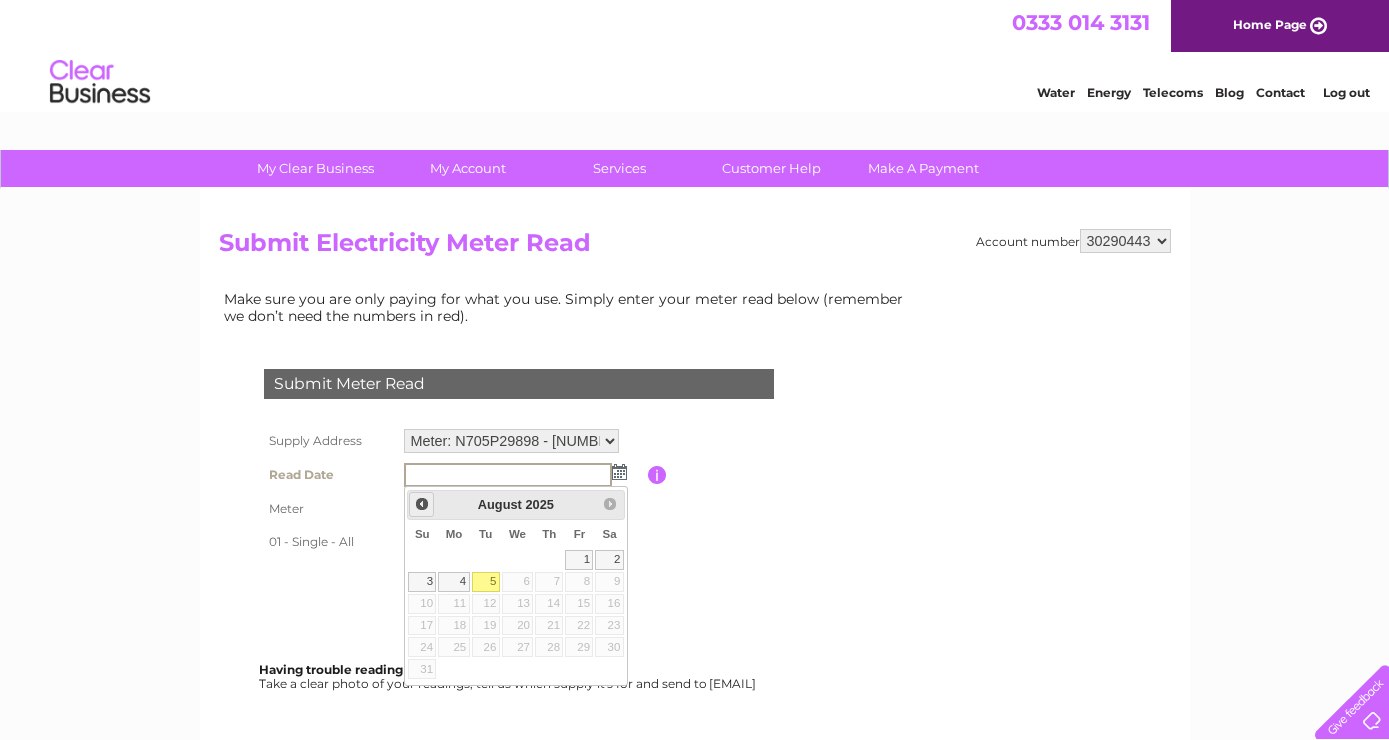 click on "Prev" at bounding box center [422, 504] 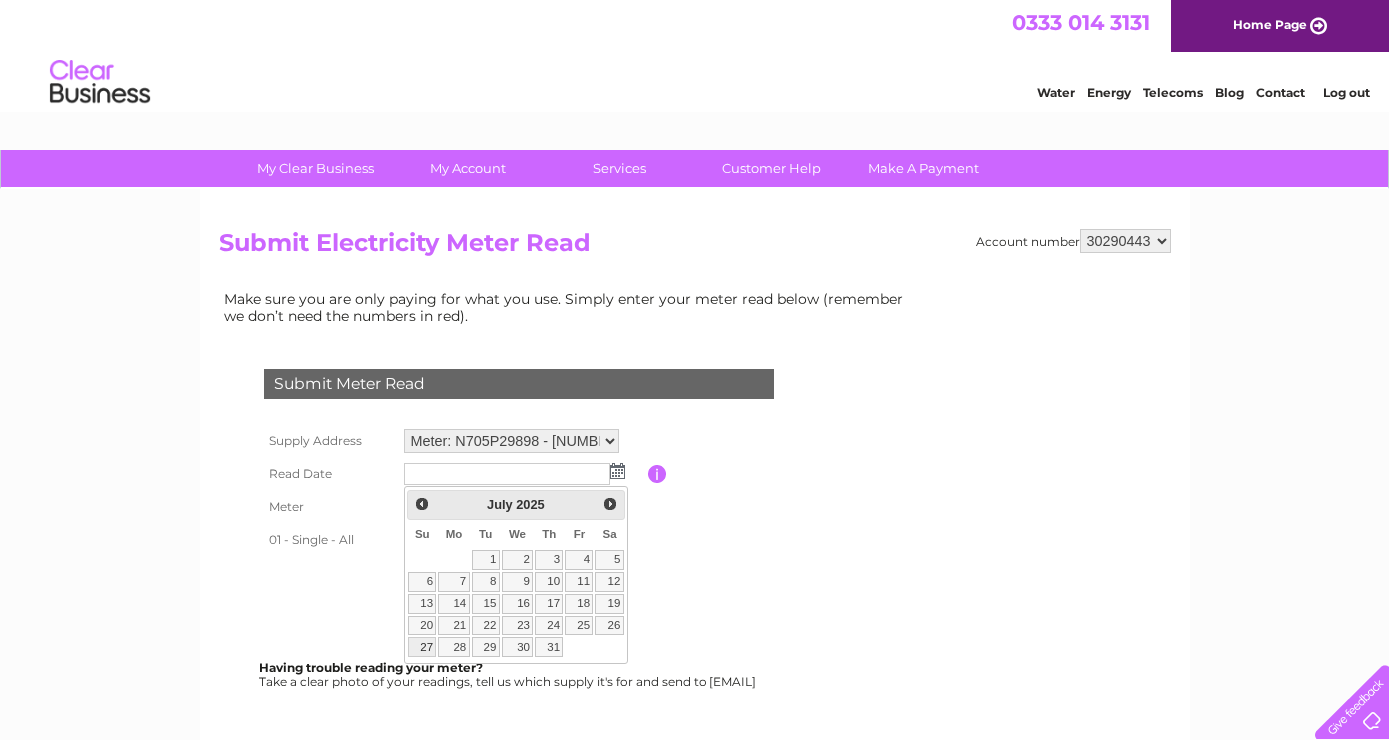 click on "27" at bounding box center [422, 647] 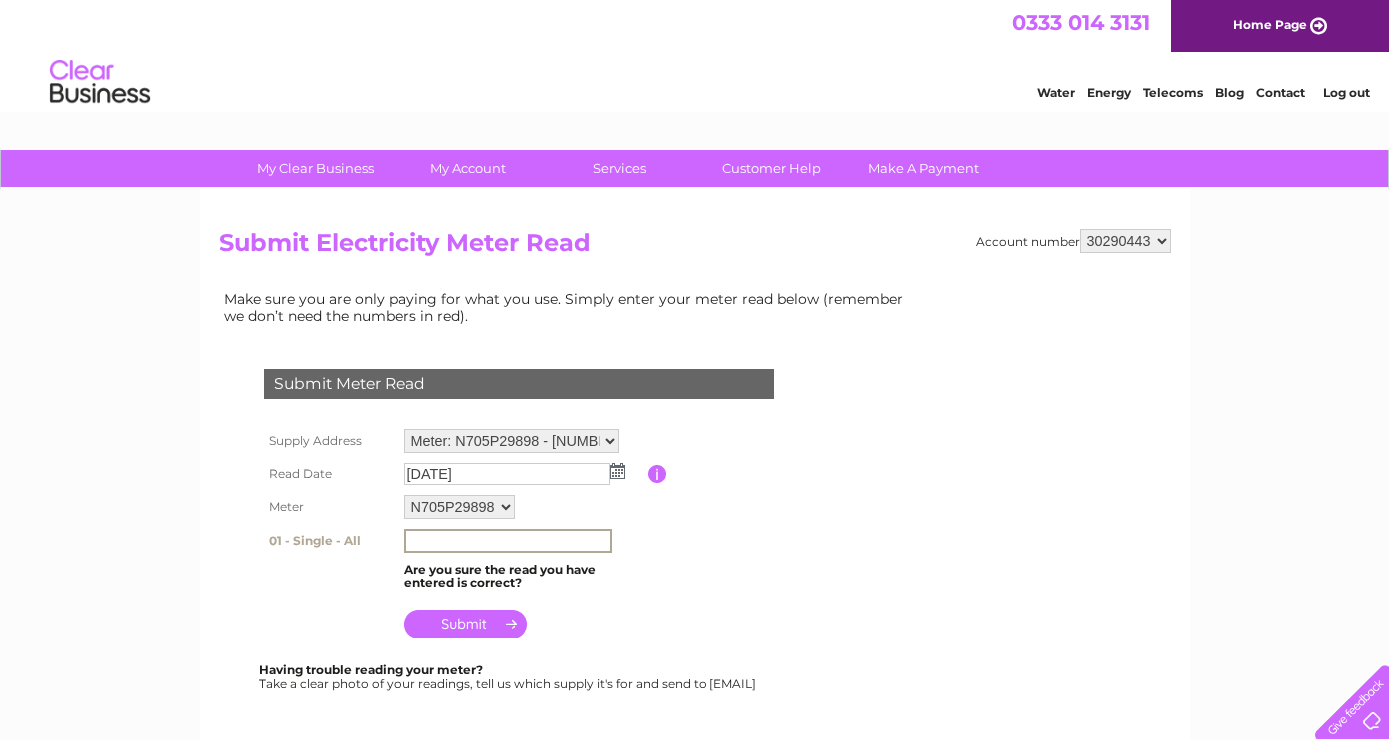 click at bounding box center [508, 541] 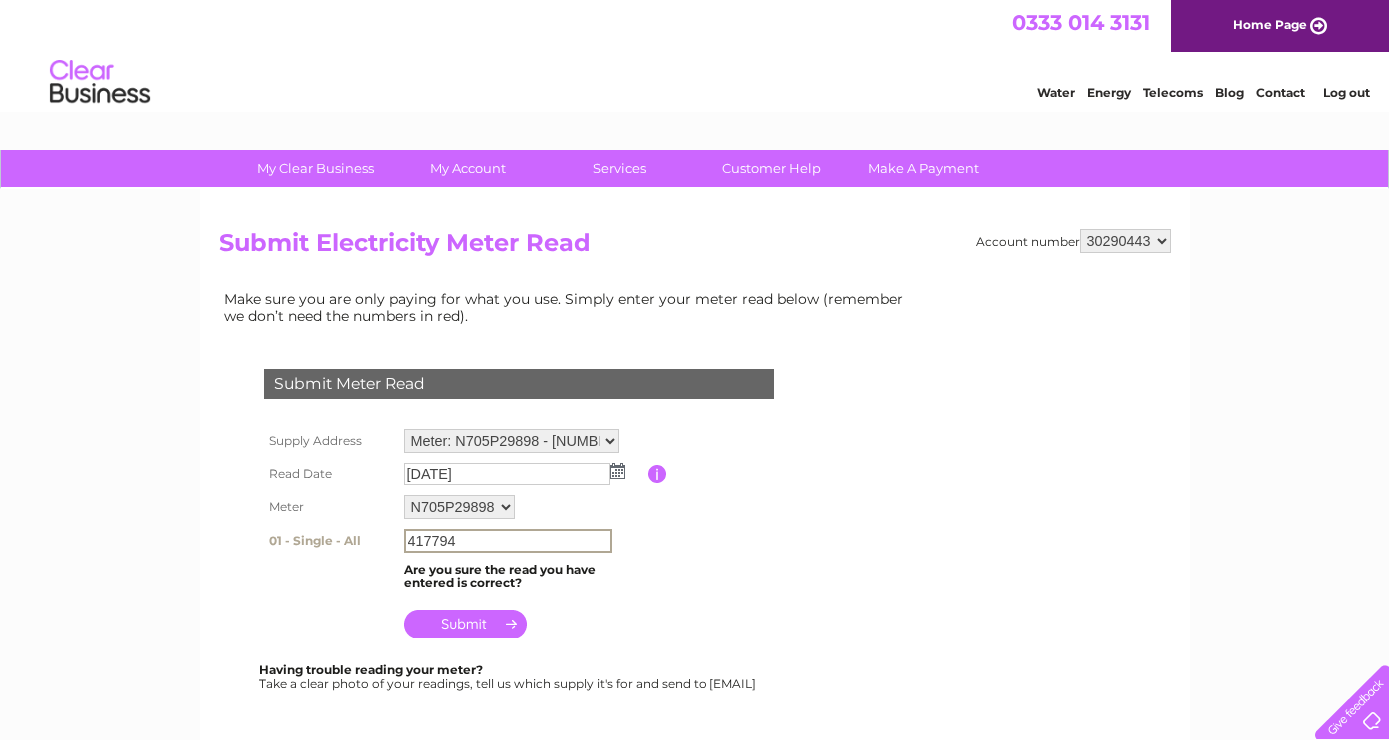 type on "417794" 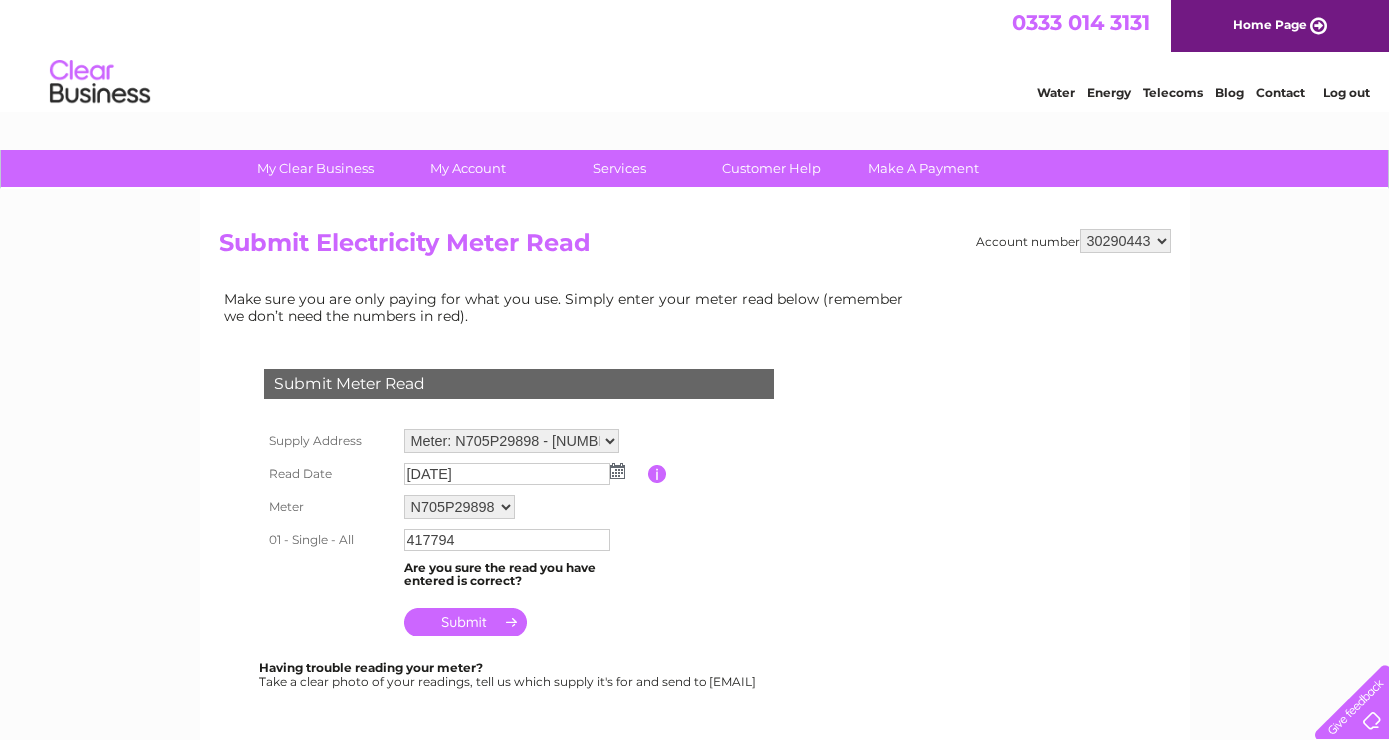 click at bounding box center (465, 622) 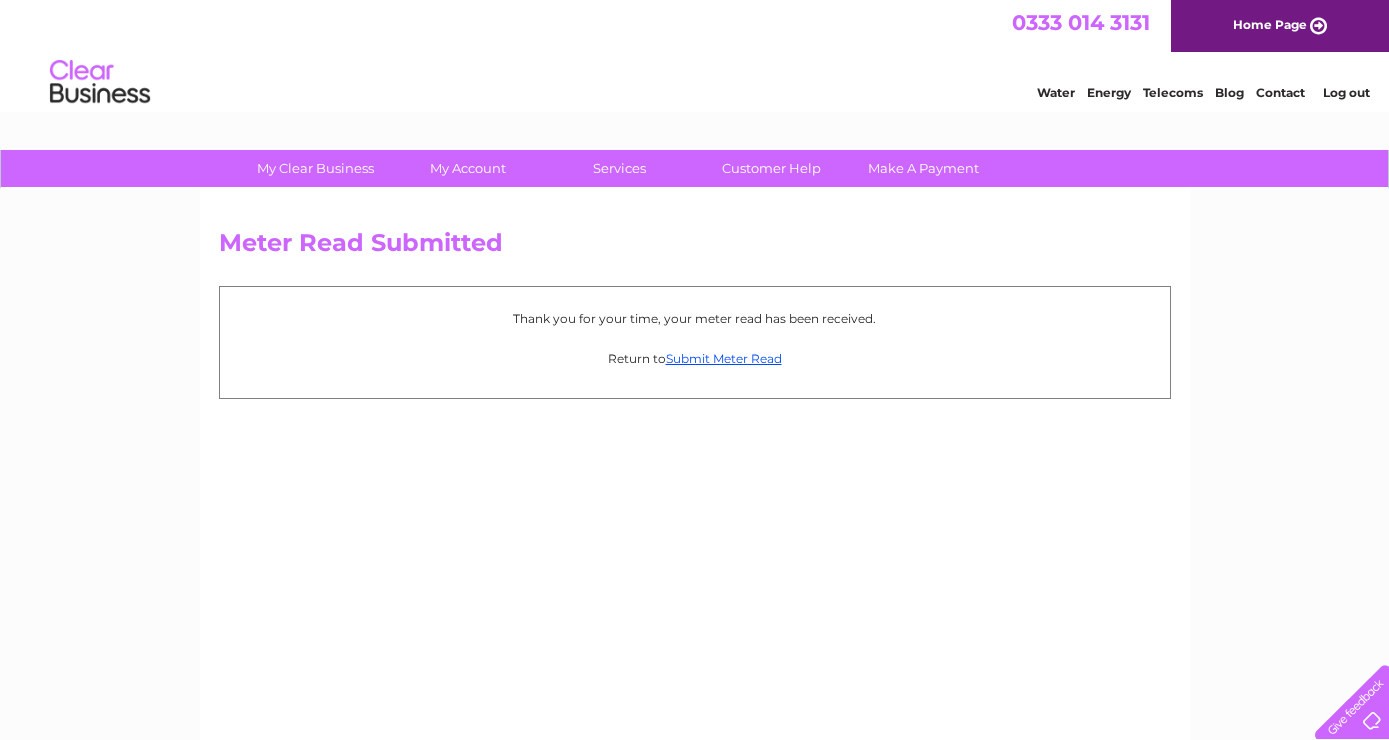 scroll, scrollTop: 0, scrollLeft: 0, axis: both 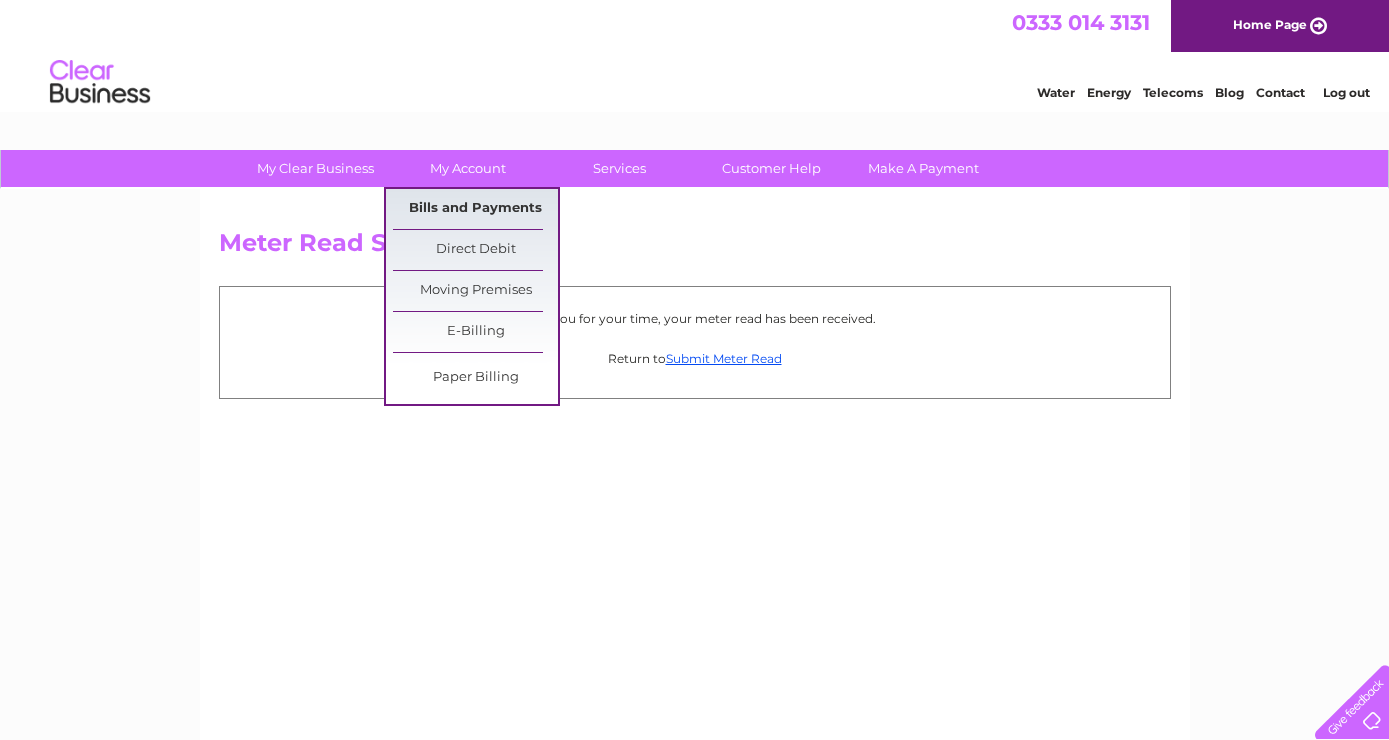 click on "Bills and Payments" at bounding box center (475, 209) 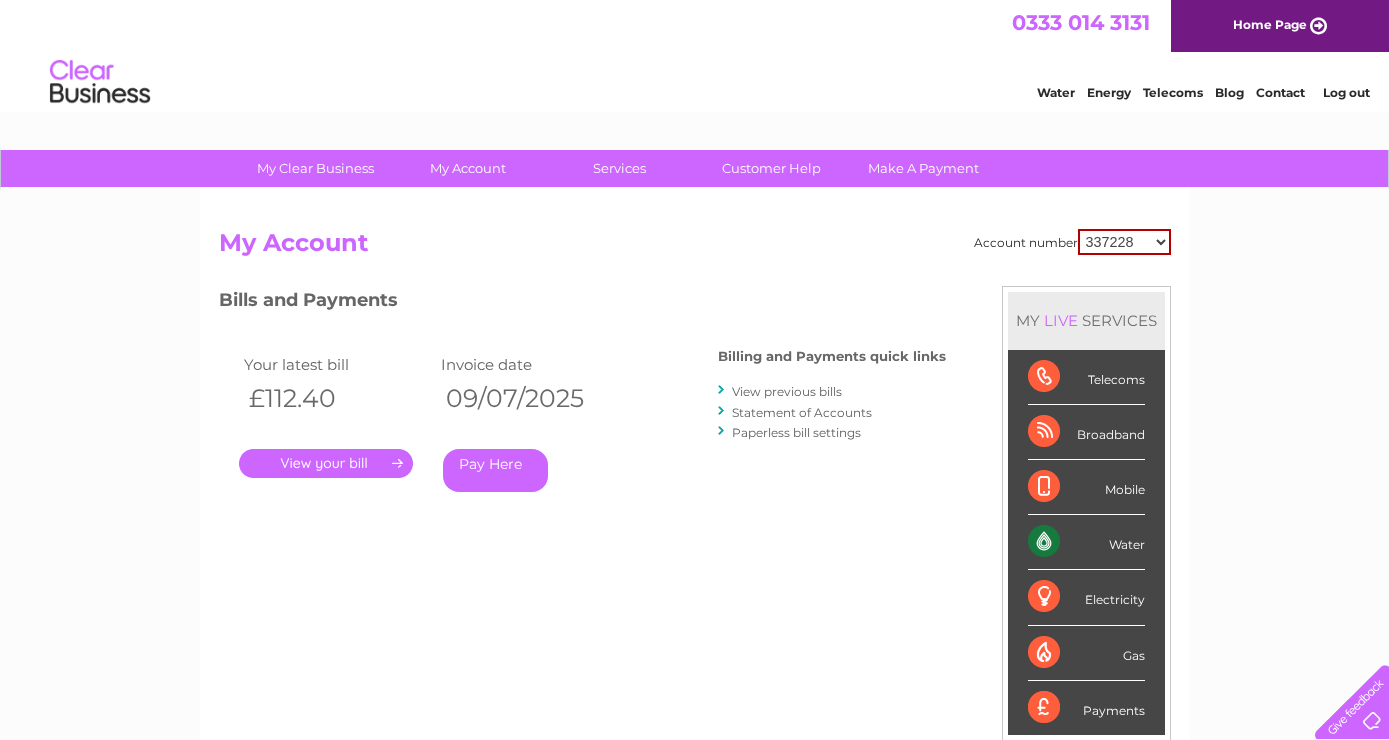 scroll, scrollTop: 0, scrollLeft: 0, axis: both 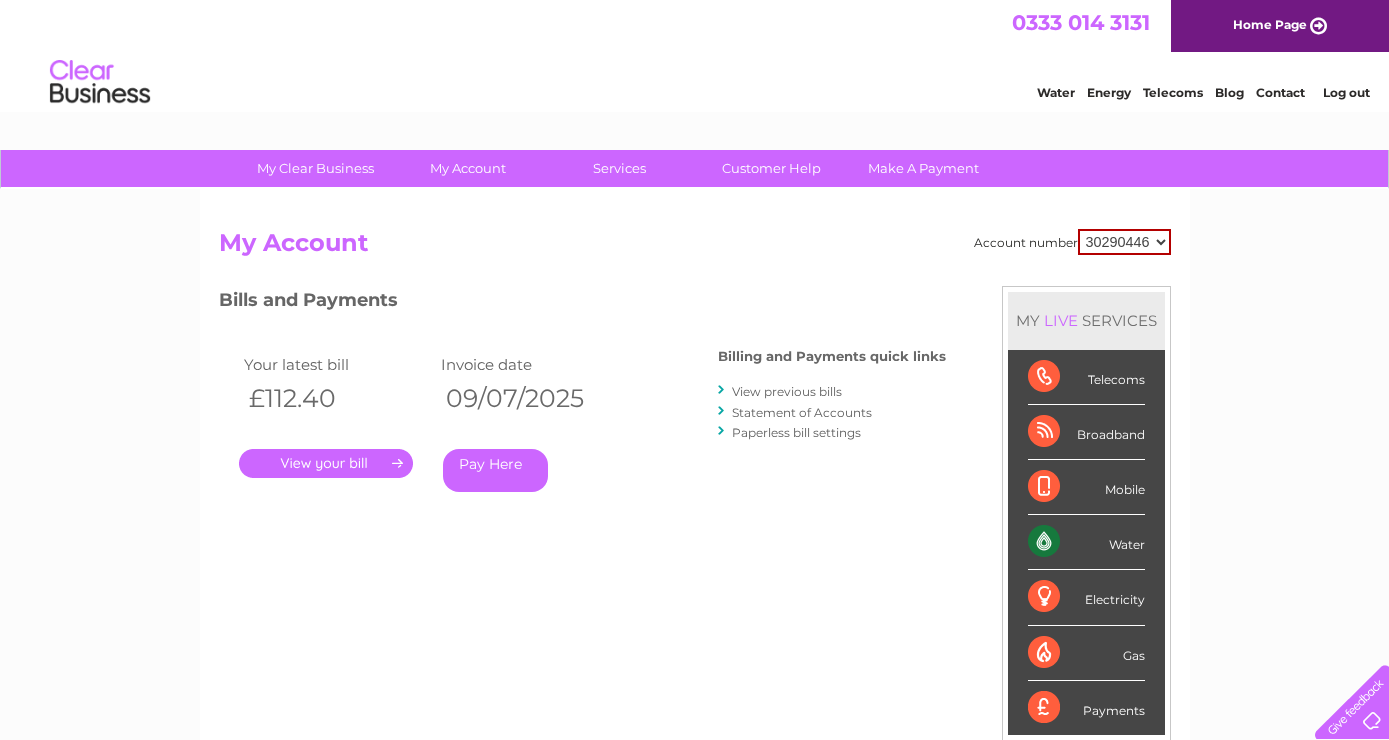 click on "30290446" at bounding box center [0, 0] 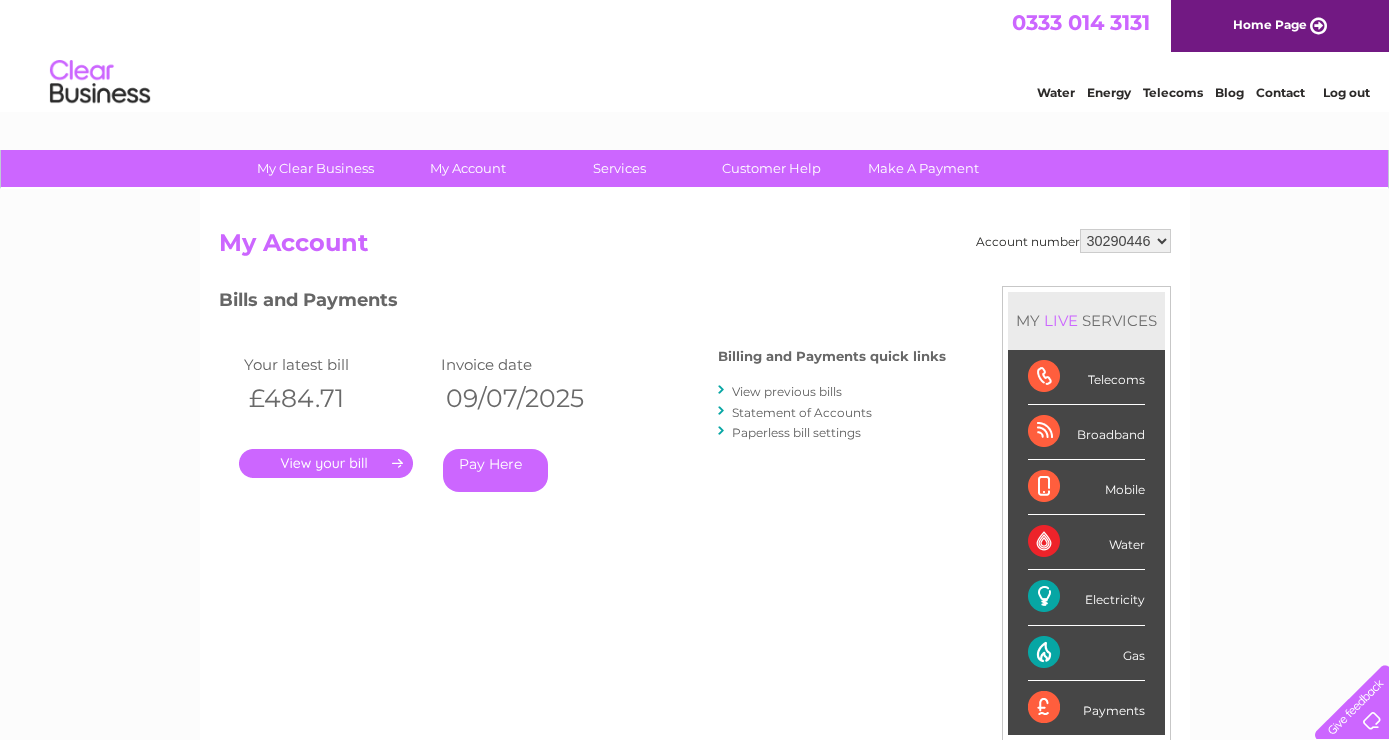 scroll, scrollTop: 0, scrollLeft: 0, axis: both 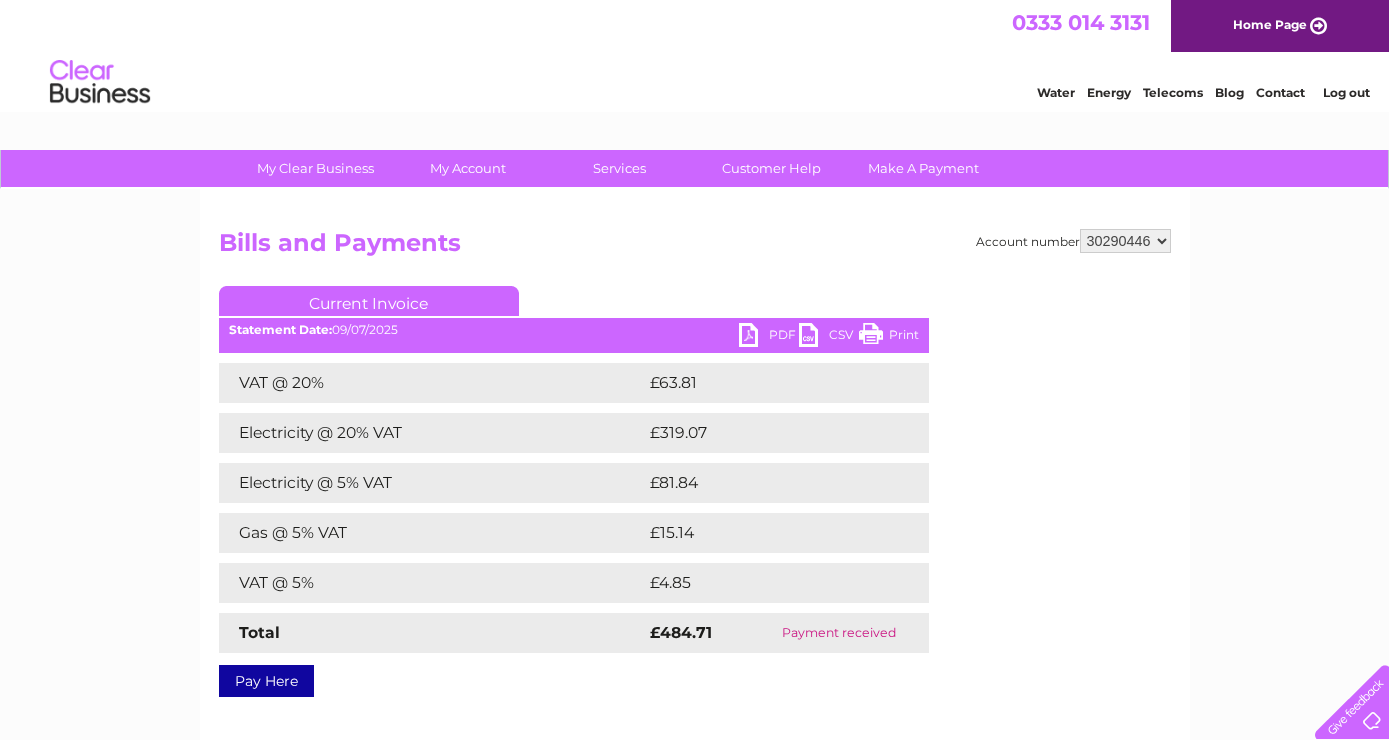 click on "PDF" at bounding box center (769, 337) 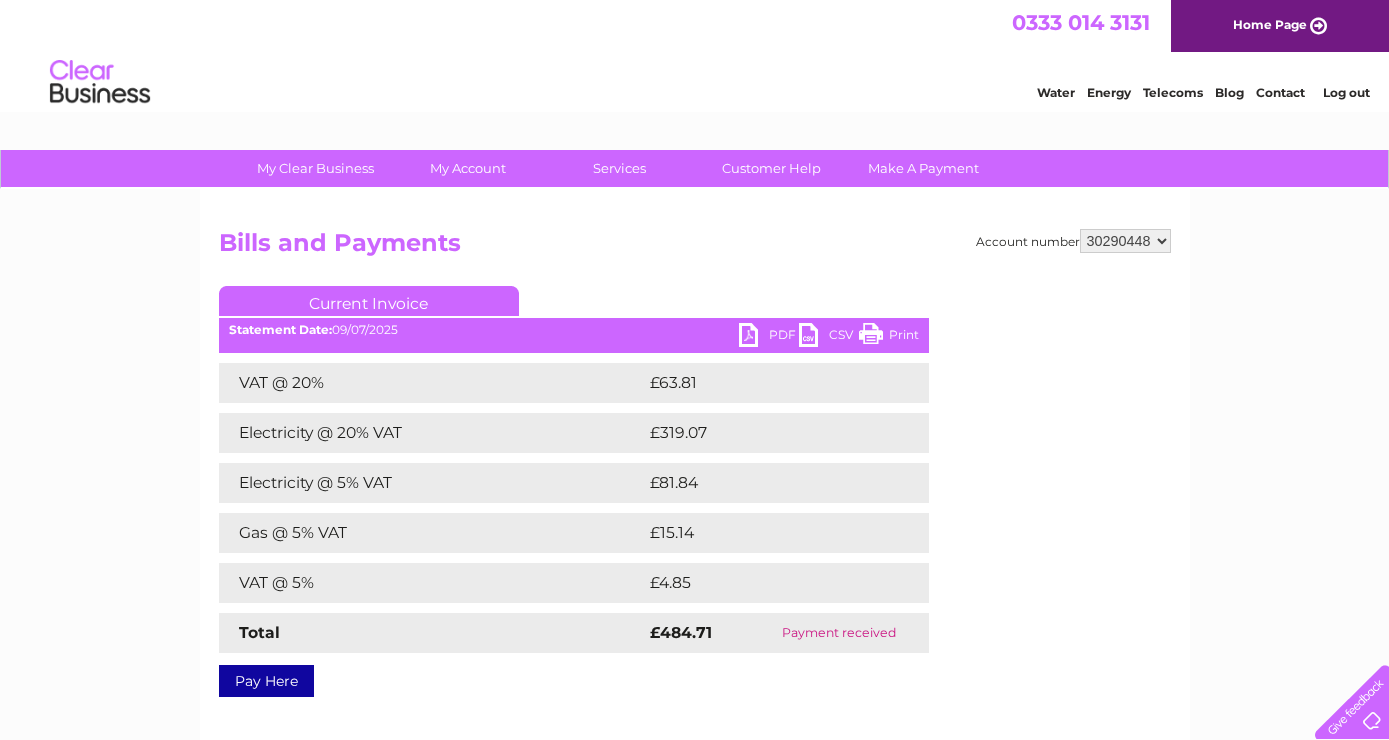 click on "30290448" at bounding box center (0, 0) 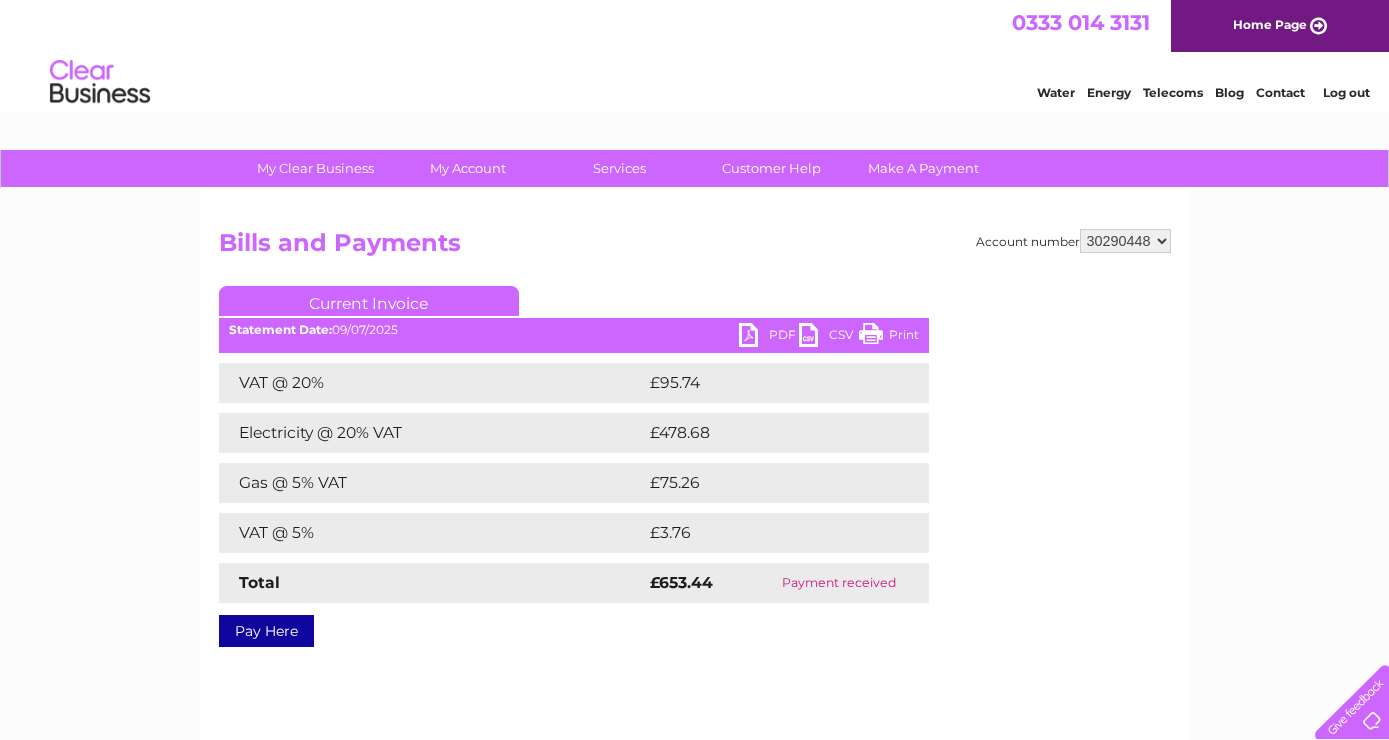 scroll, scrollTop: 0, scrollLeft: 0, axis: both 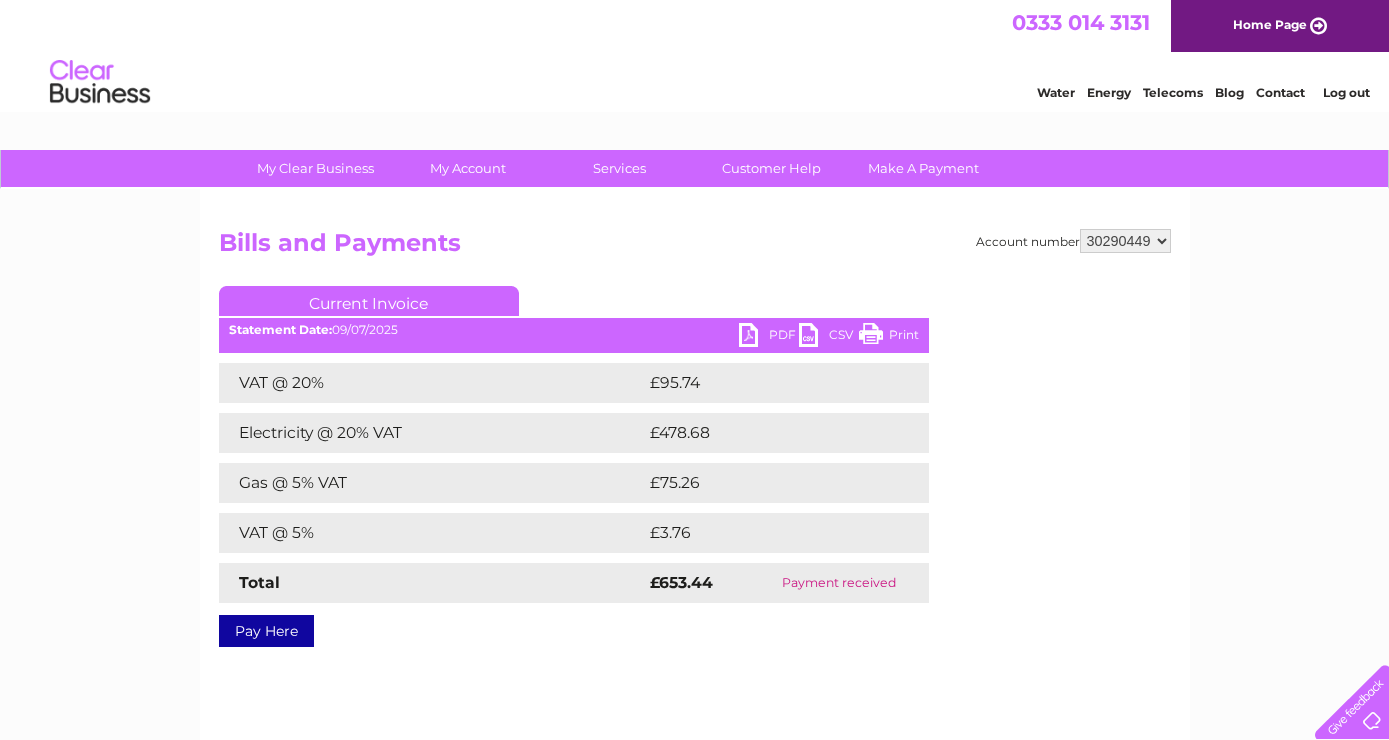 click on "30290449" at bounding box center [0, 0] 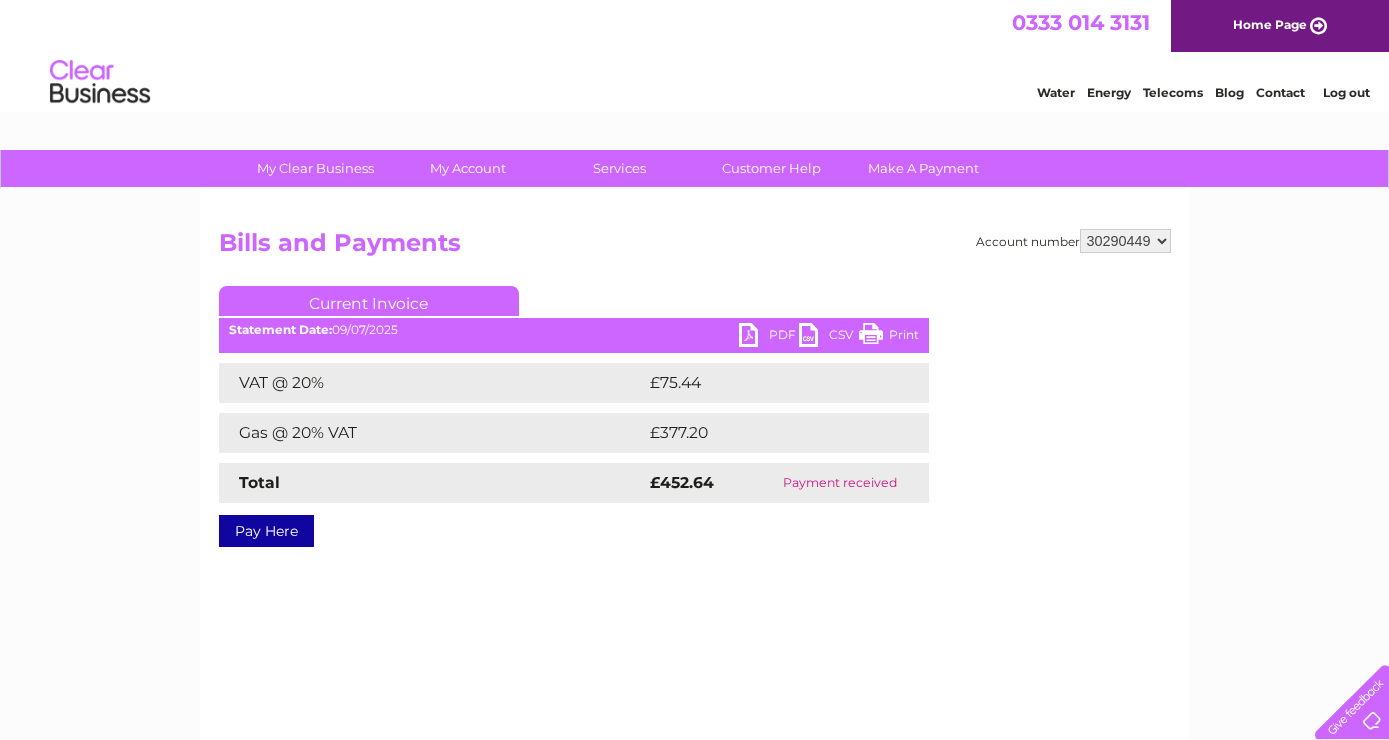 scroll, scrollTop: 0, scrollLeft: 0, axis: both 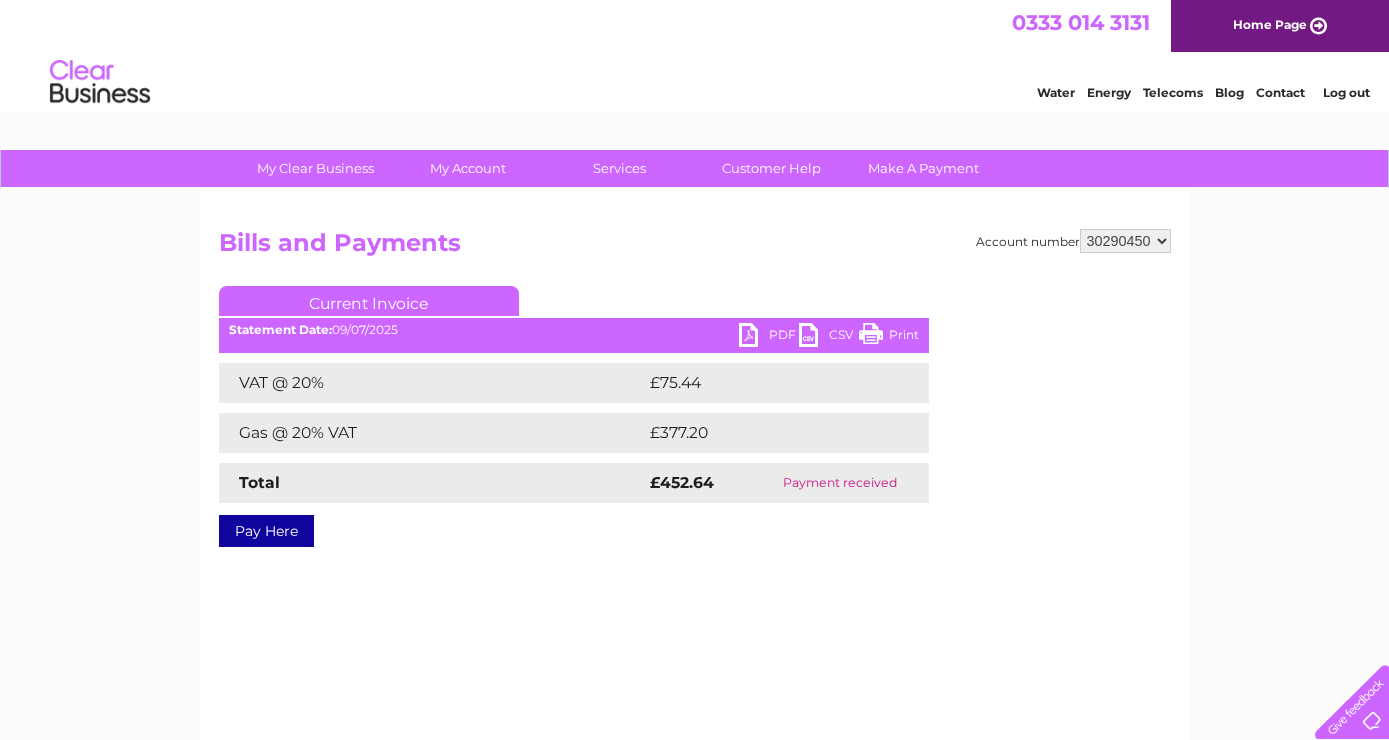 click on "30290450" at bounding box center [0, 0] 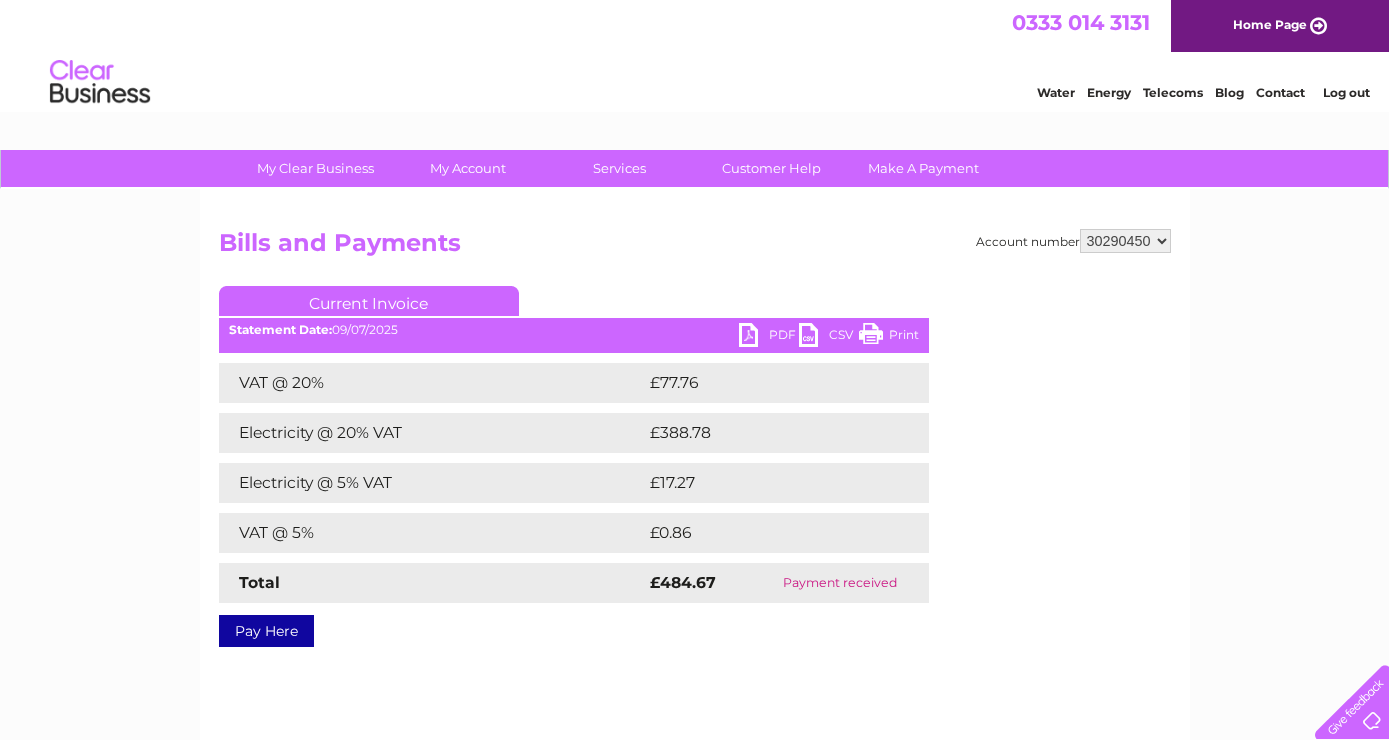 scroll, scrollTop: 0, scrollLeft: 0, axis: both 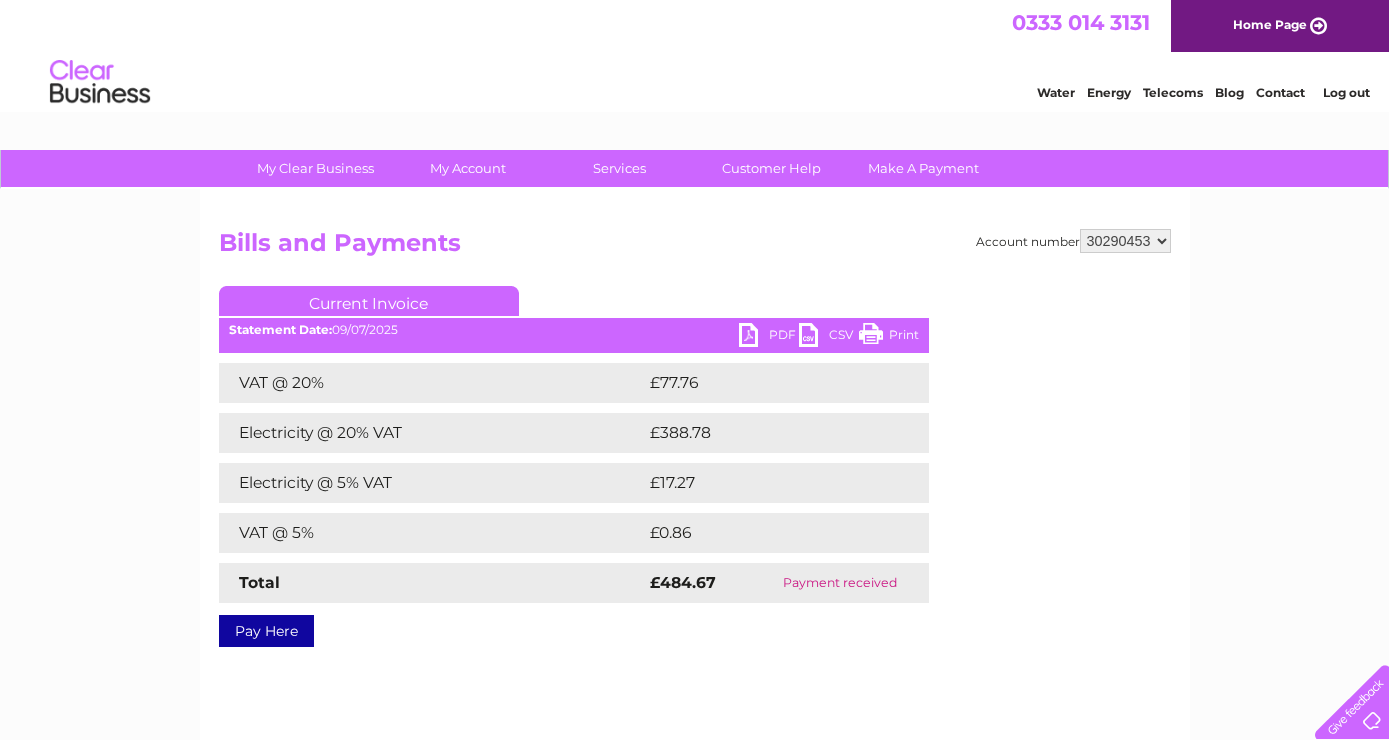 click on "30290453" at bounding box center [0, 0] 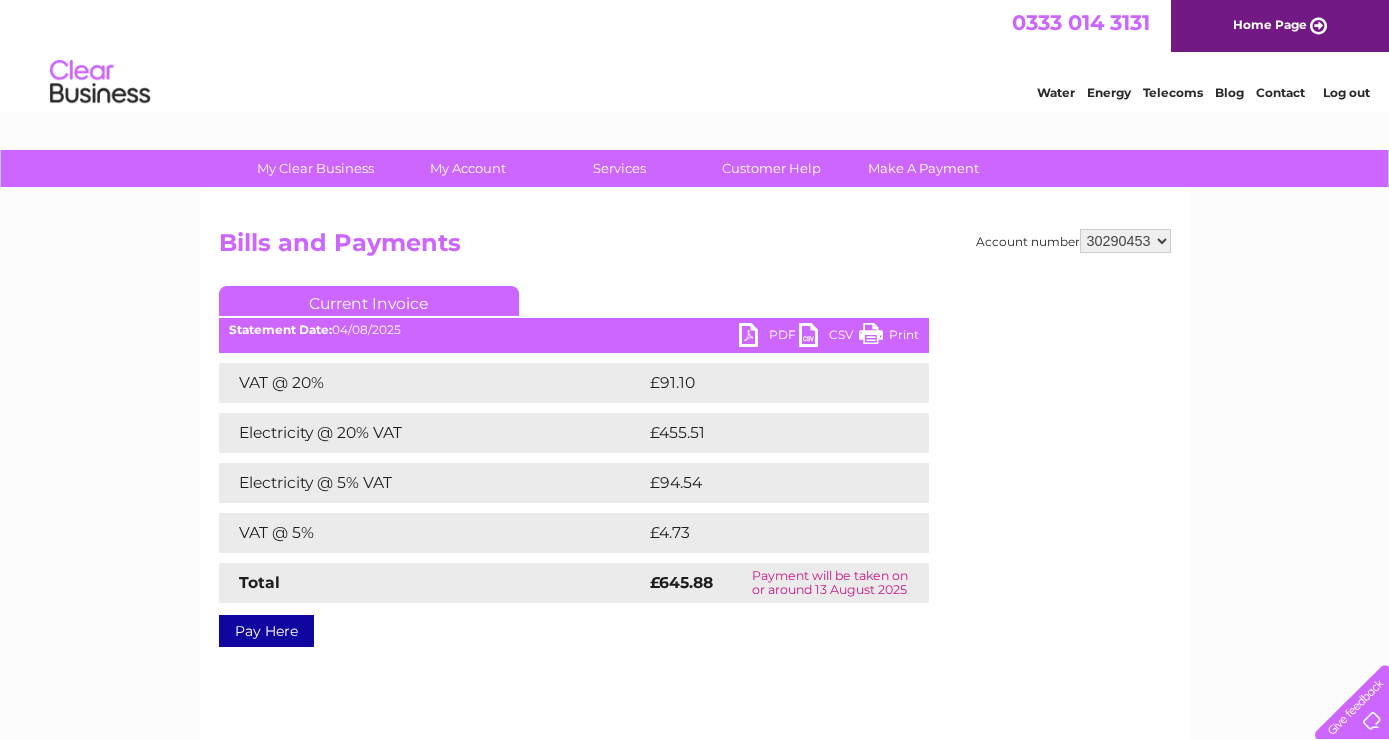 scroll, scrollTop: 0, scrollLeft: 0, axis: both 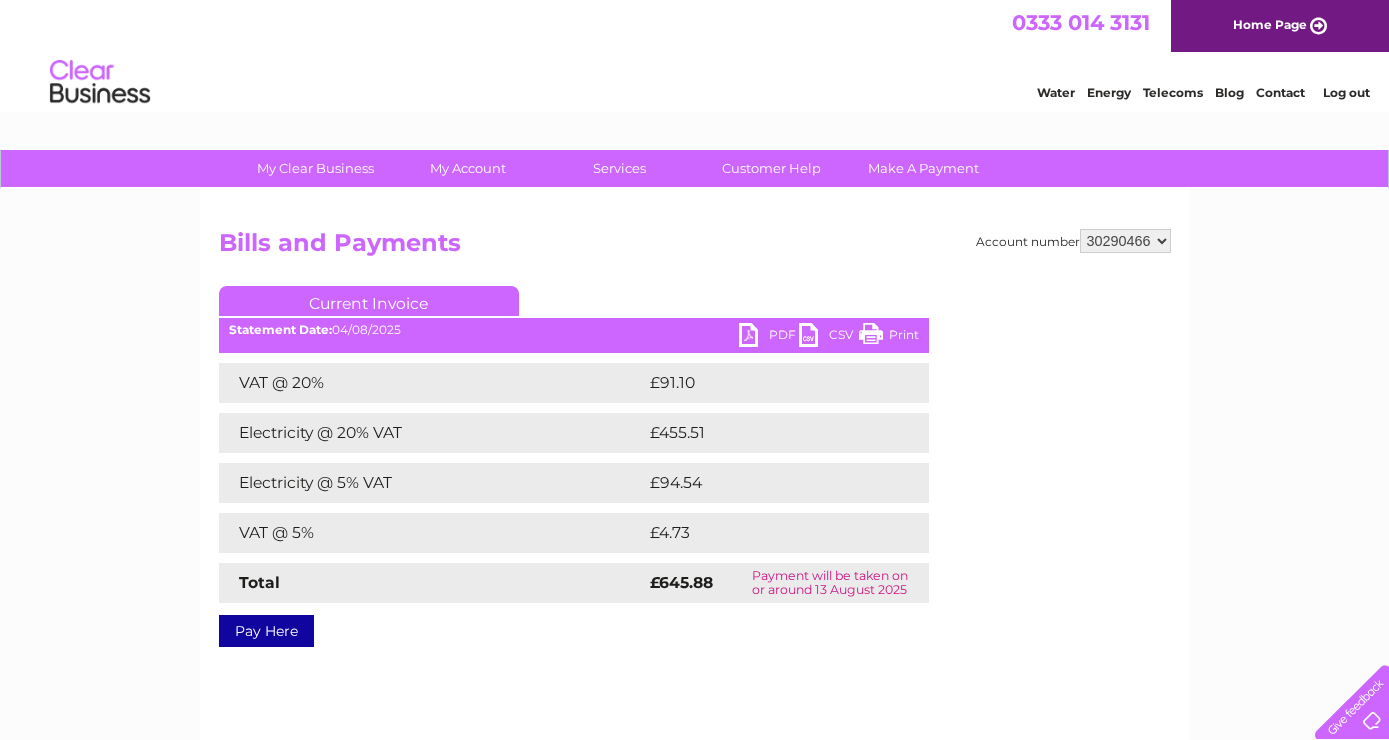 click on "30290466" at bounding box center (0, 0) 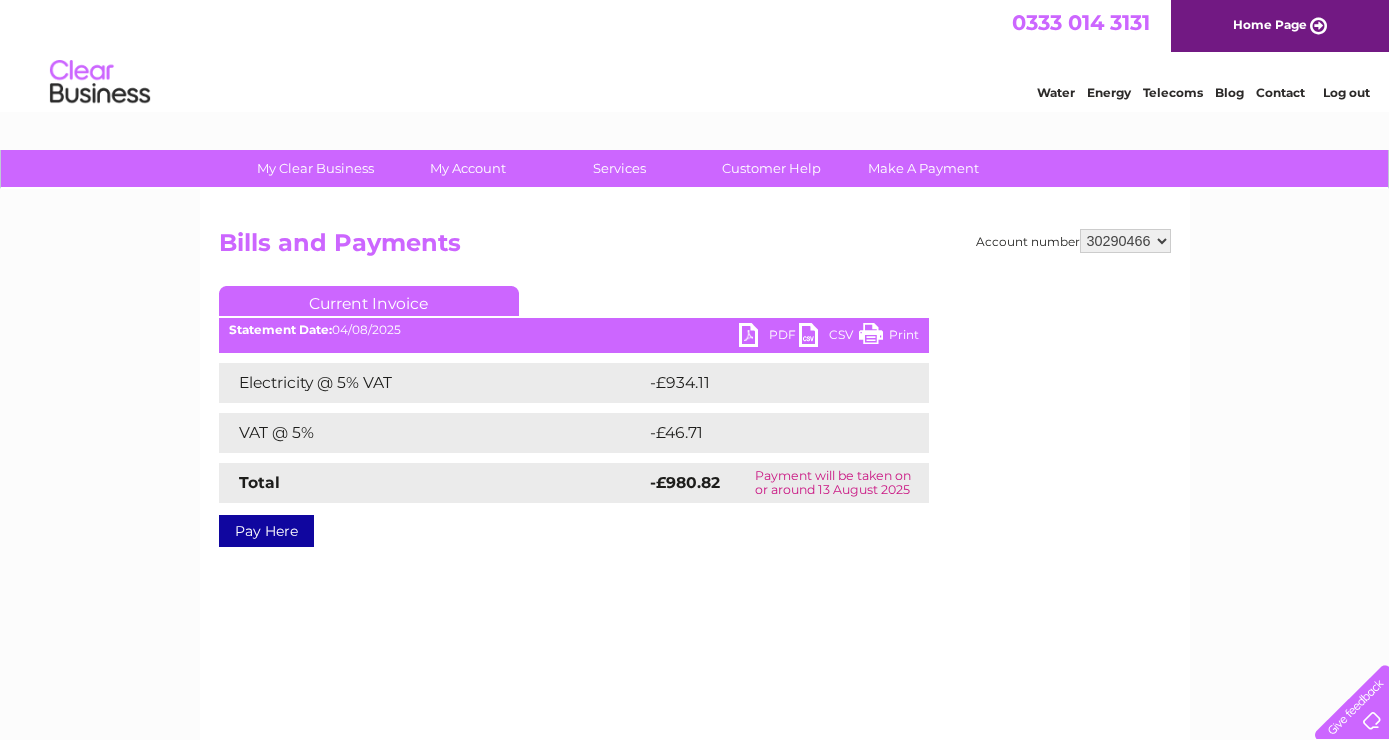 scroll, scrollTop: 0, scrollLeft: 0, axis: both 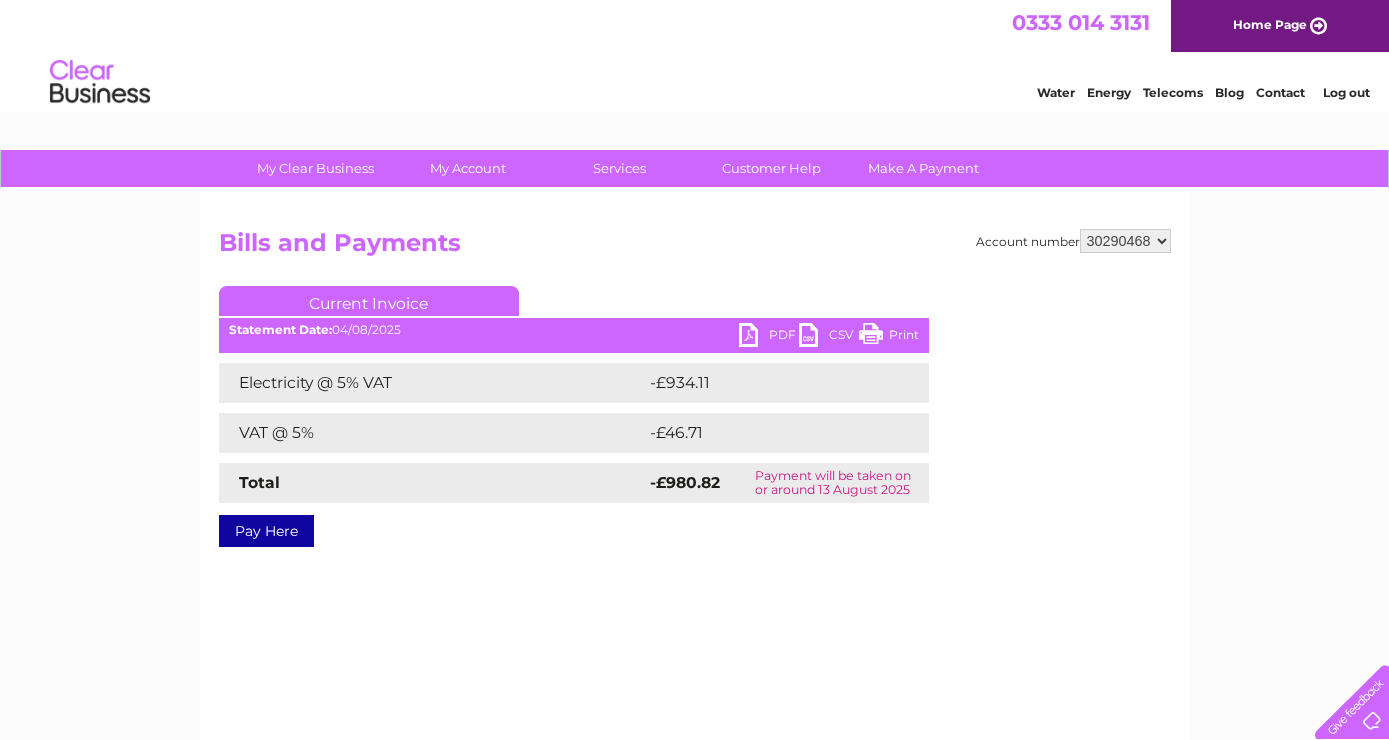click on "30290468" at bounding box center (0, 0) 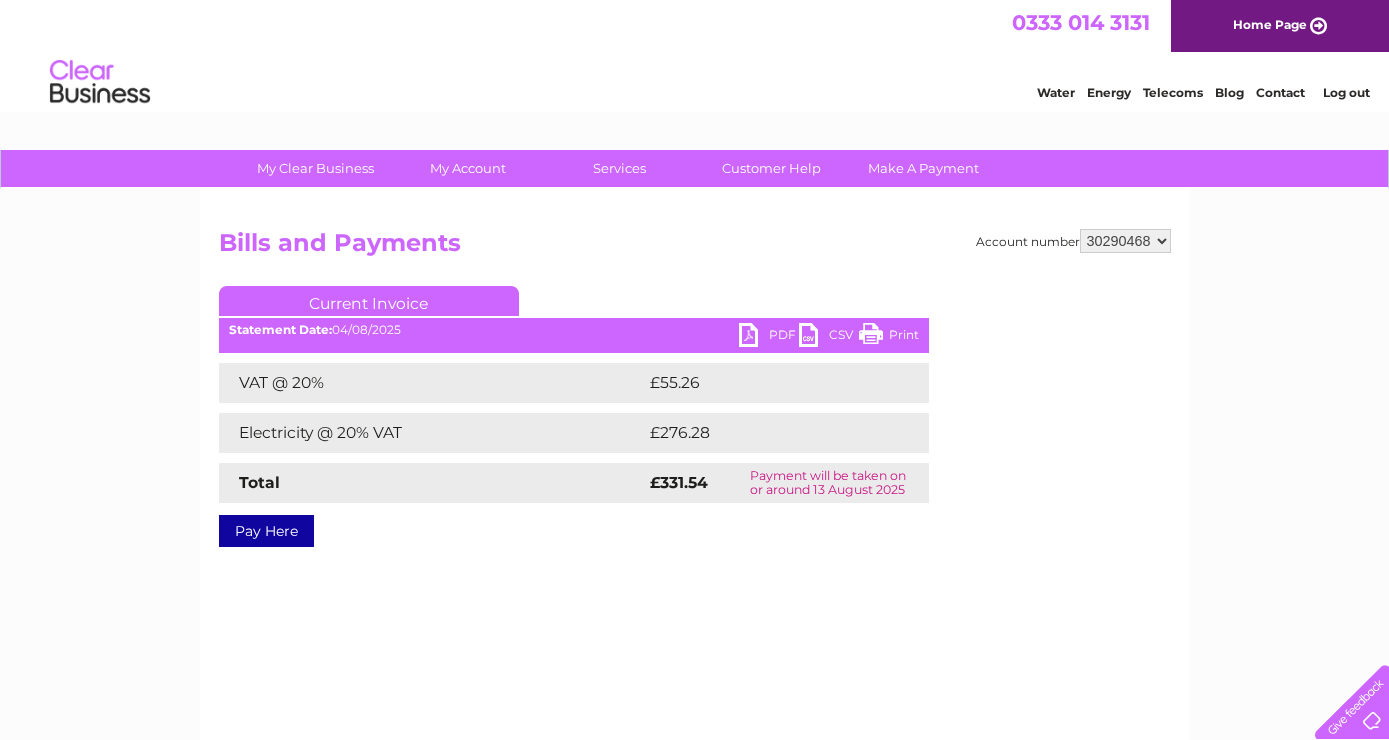 scroll, scrollTop: 0, scrollLeft: 0, axis: both 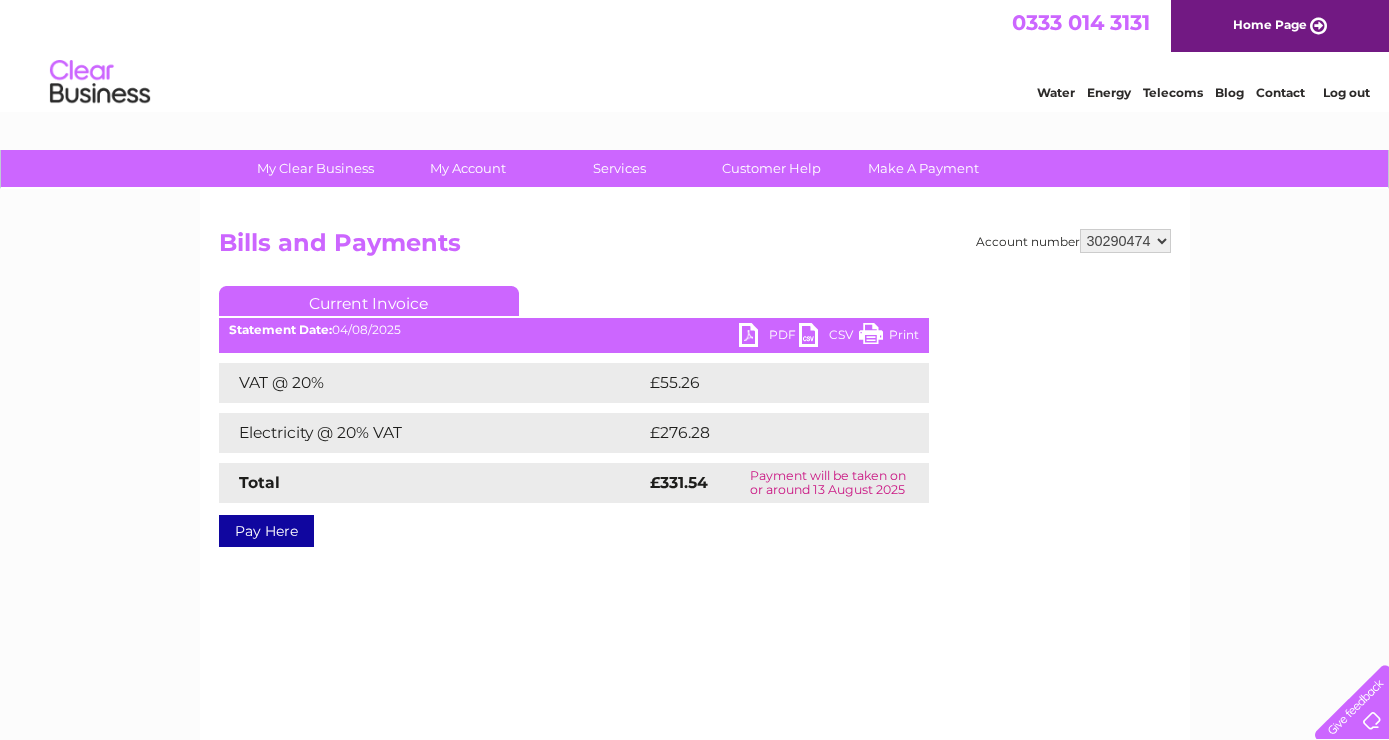click on "30290474" at bounding box center (0, 0) 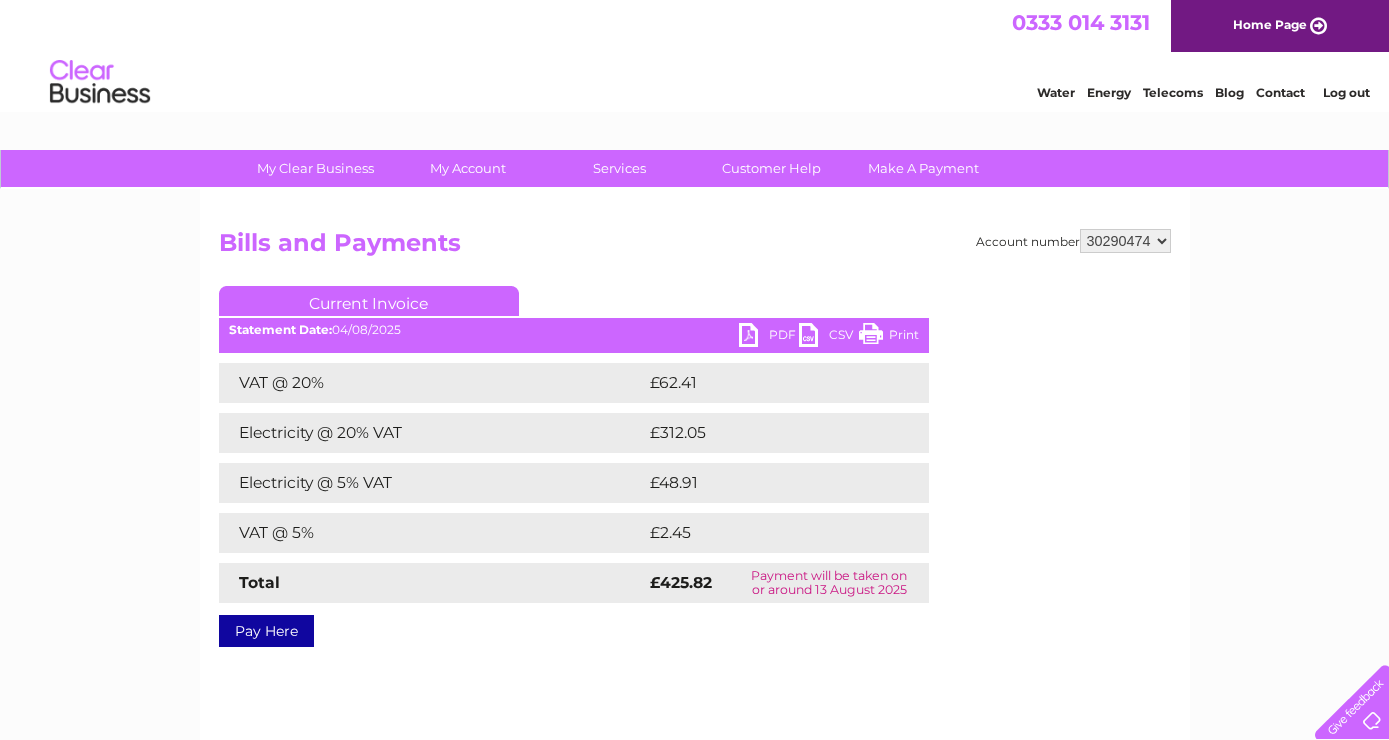 scroll, scrollTop: 0, scrollLeft: 0, axis: both 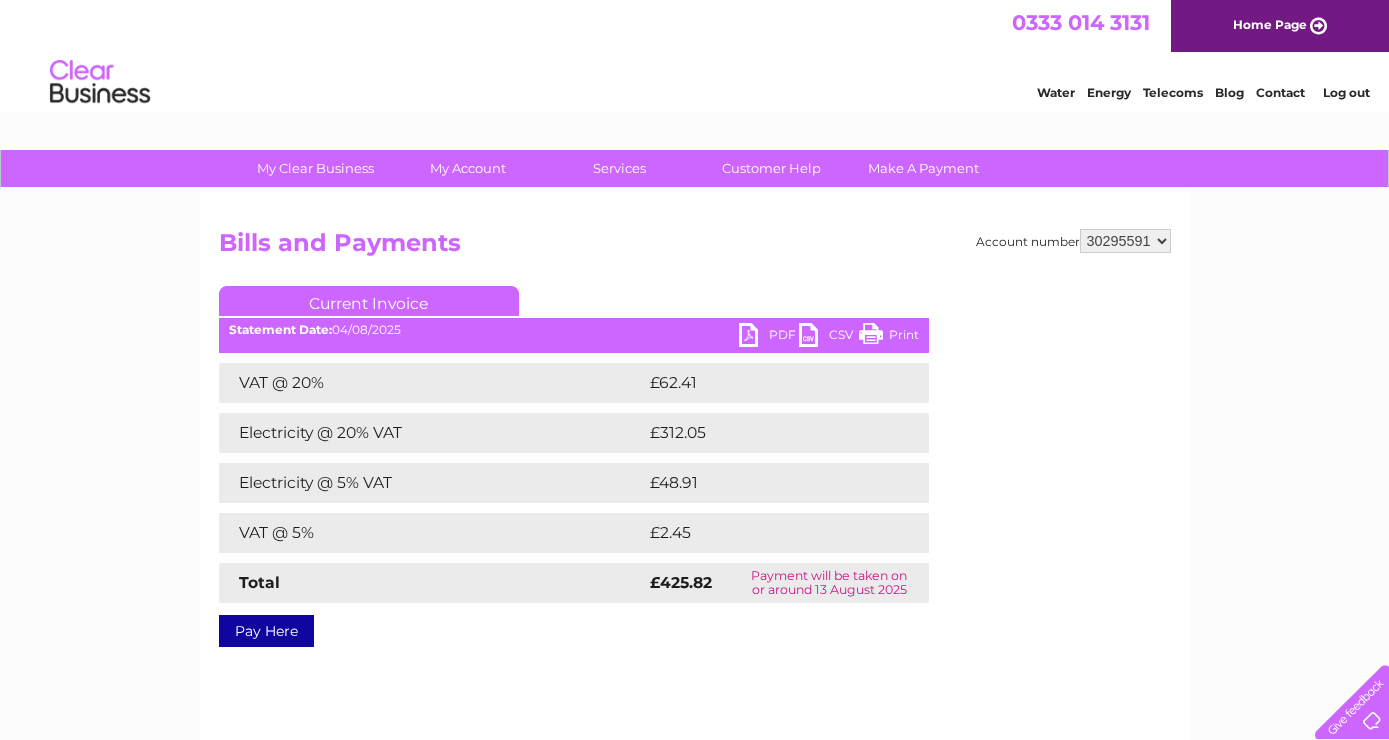 click on "30295591" at bounding box center (0, 0) 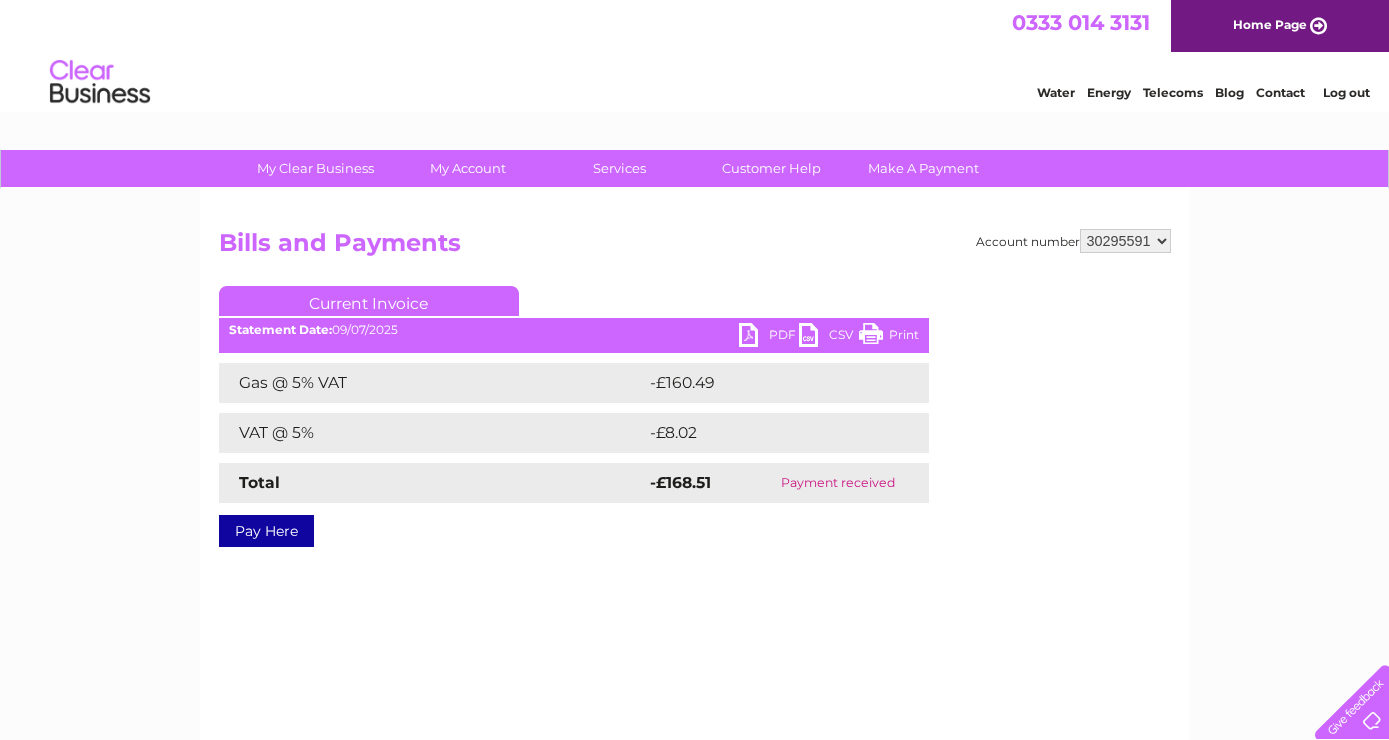 scroll, scrollTop: 0, scrollLeft: 0, axis: both 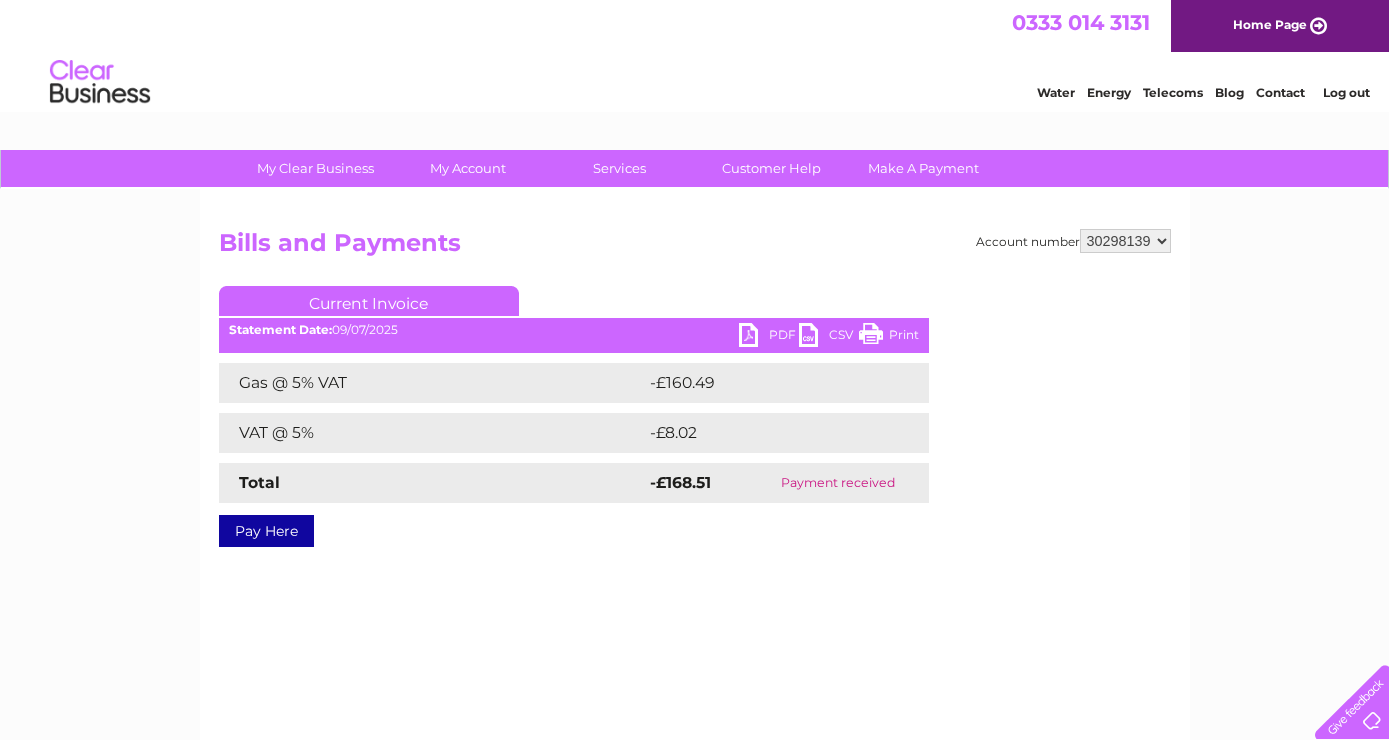click on "30298139" at bounding box center (0, 0) 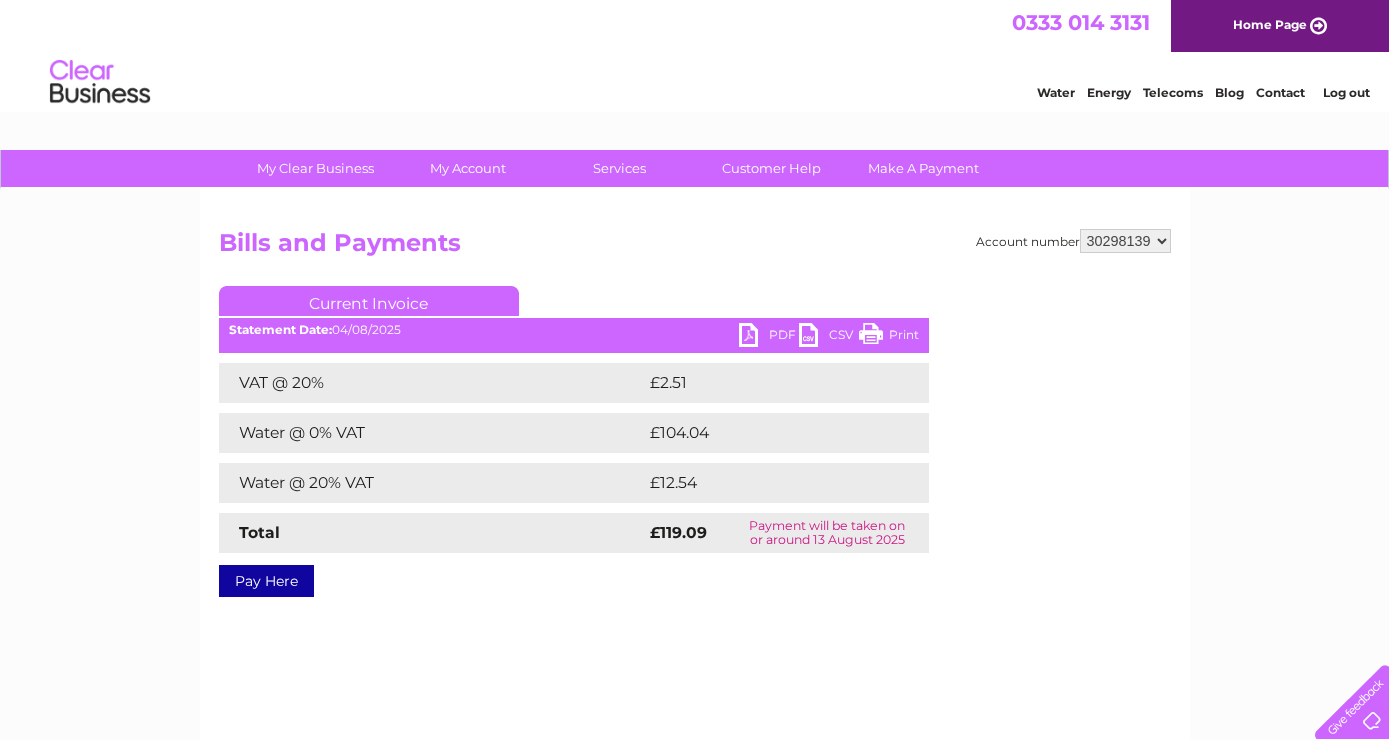scroll, scrollTop: 0, scrollLeft: 0, axis: both 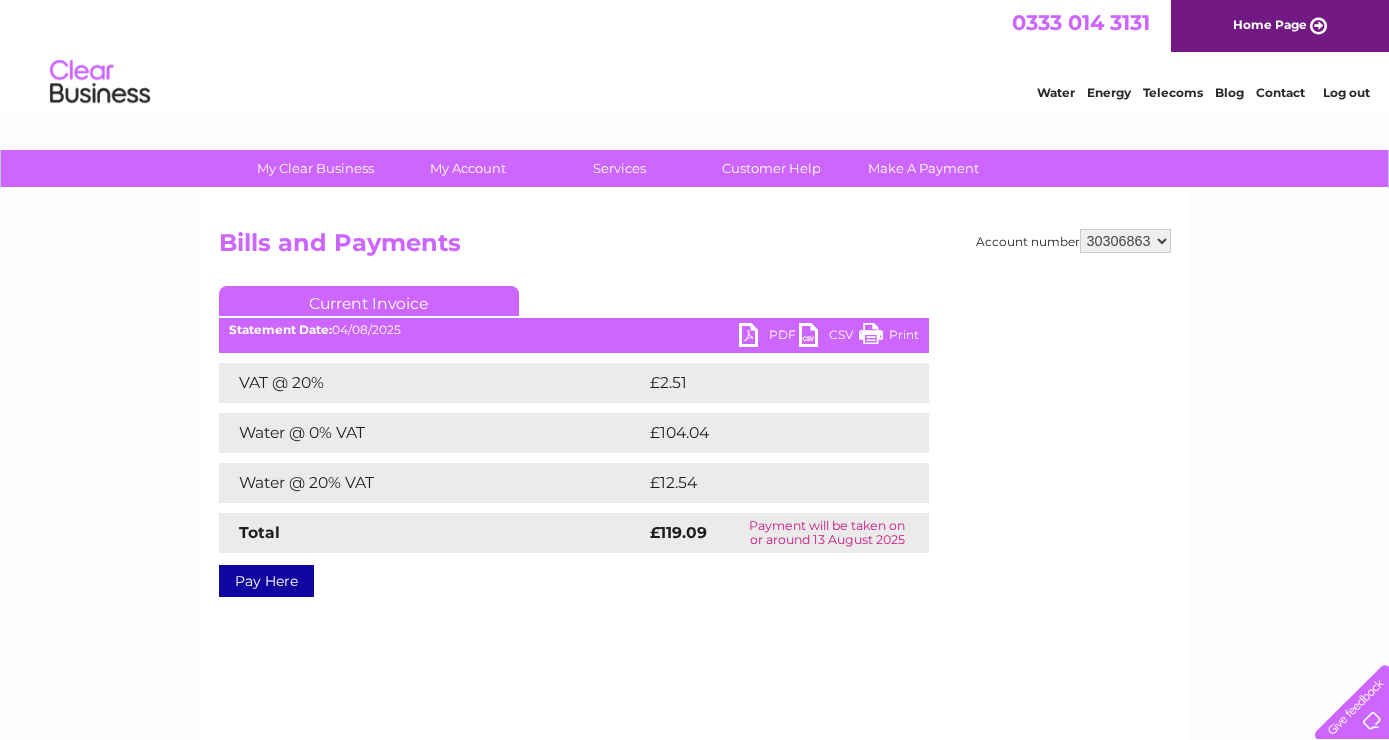 click on "30306863" at bounding box center [0, 0] 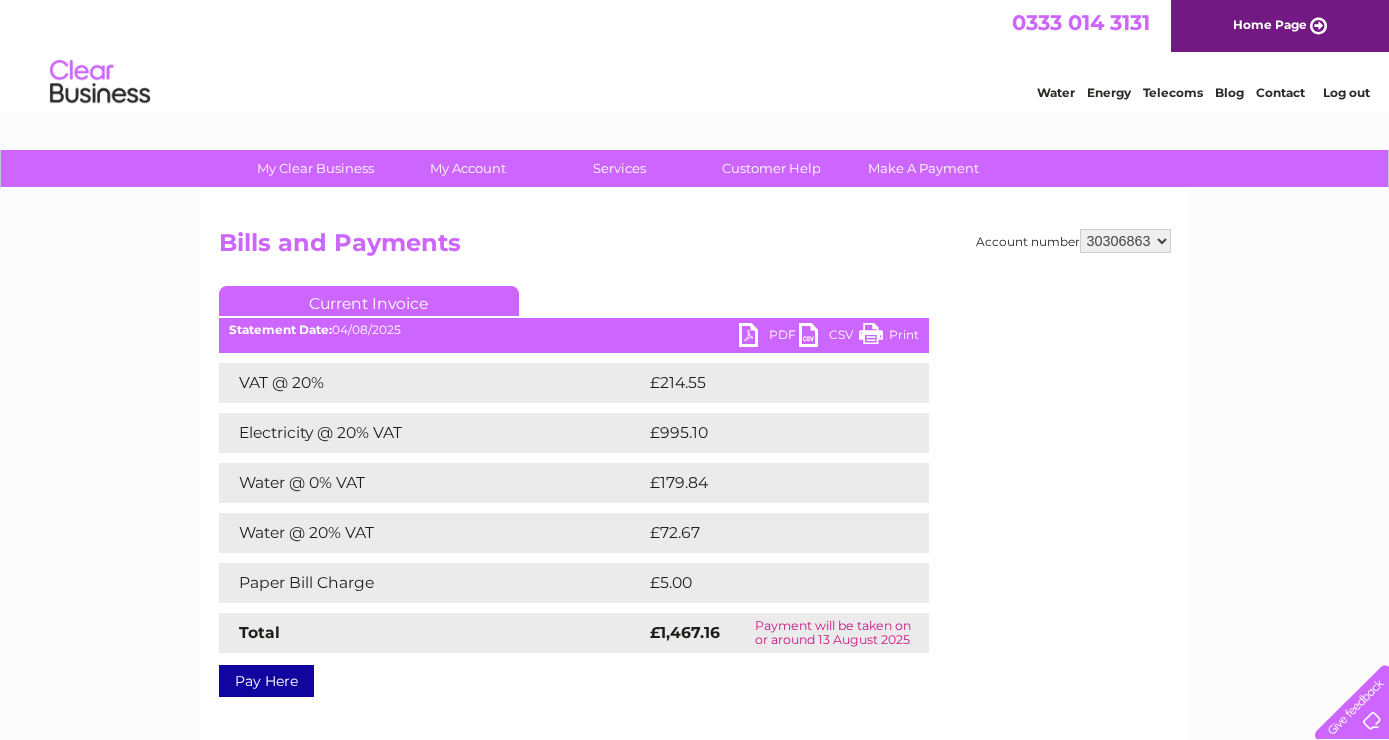 scroll, scrollTop: 0, scrollLeft: 0, axis: both 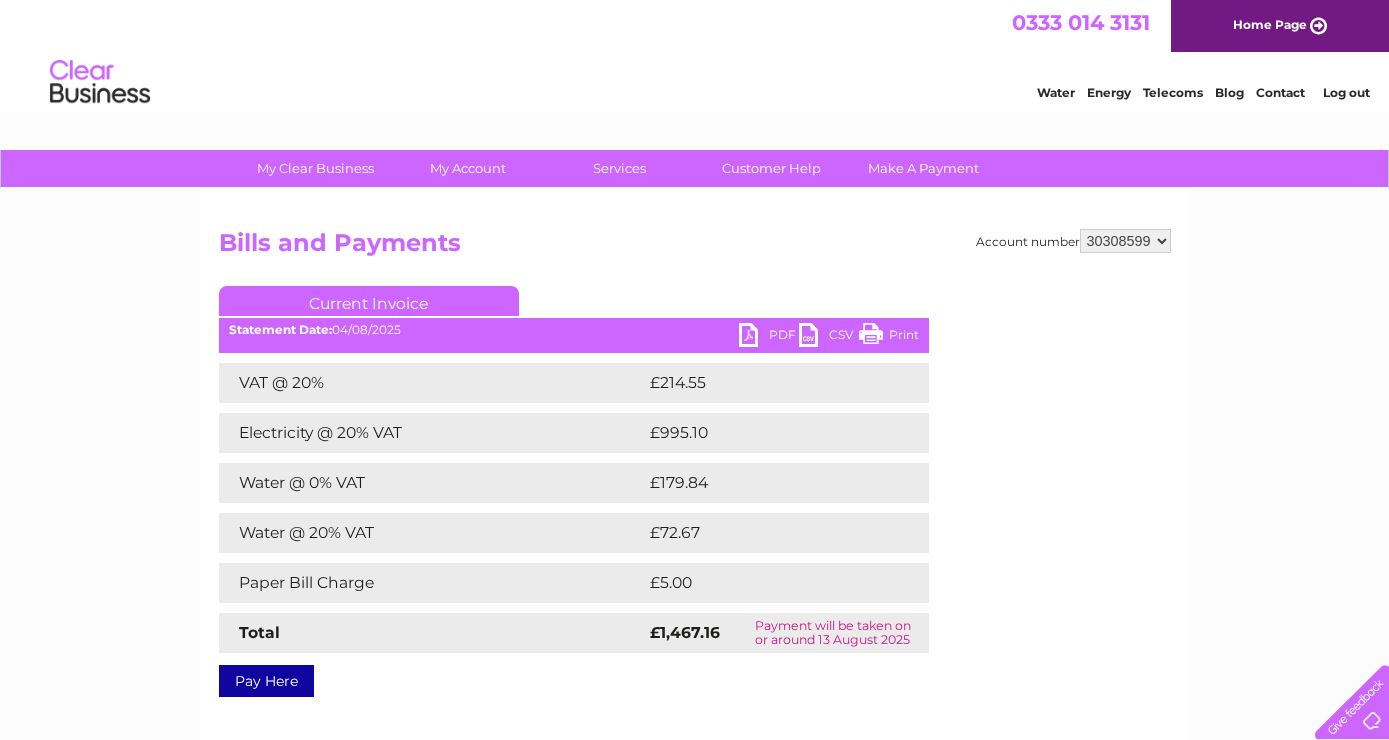 click on "30308599" at bounding box center [0, 0] 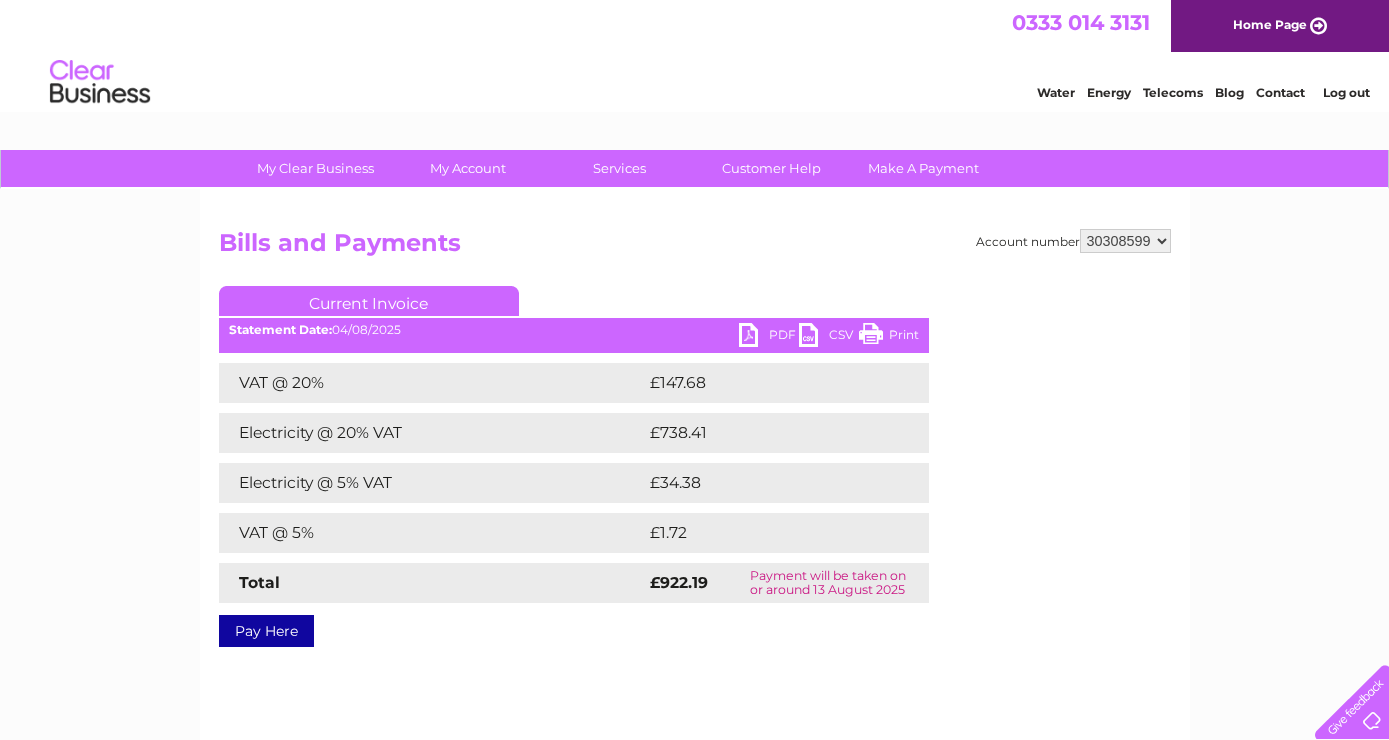 scroll, scrollTop: 0, scrollLeft: 0, axis: both 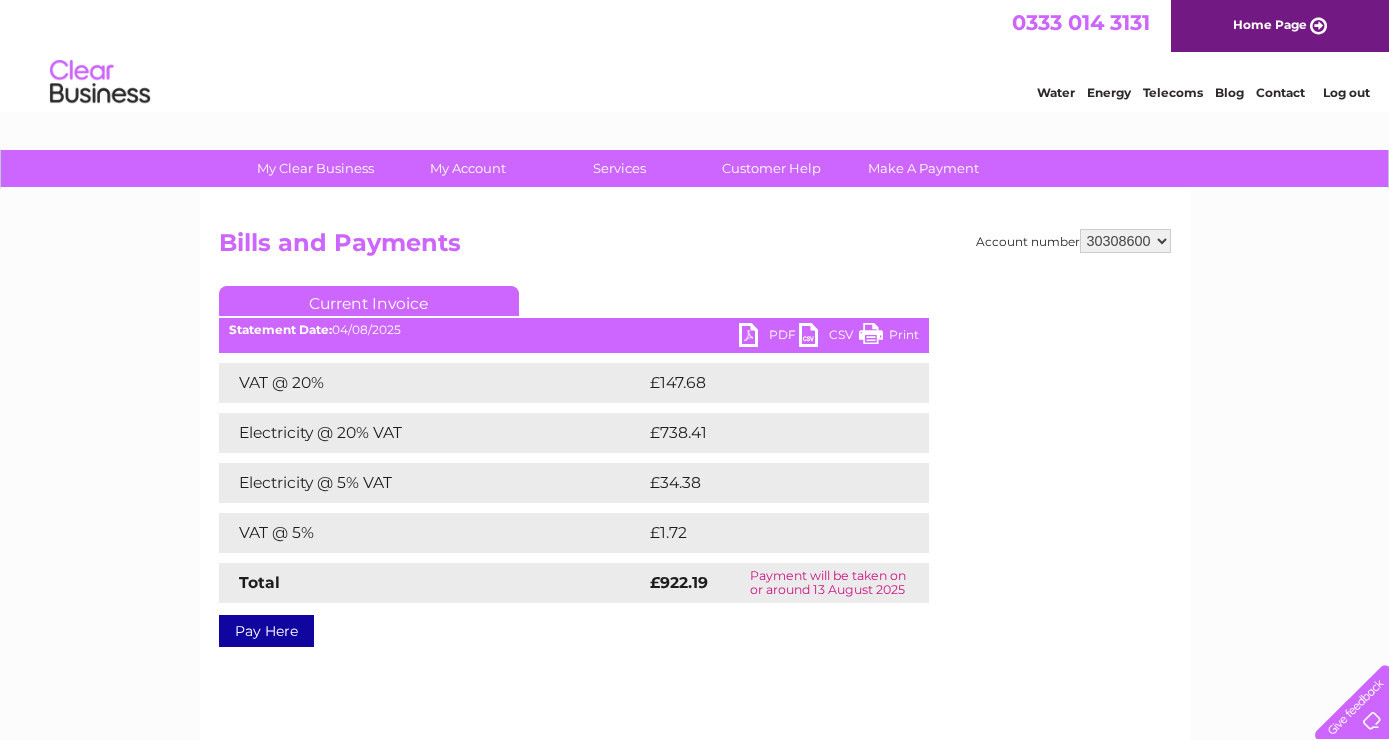 click on "30308600" at bounding box center [0, 0] 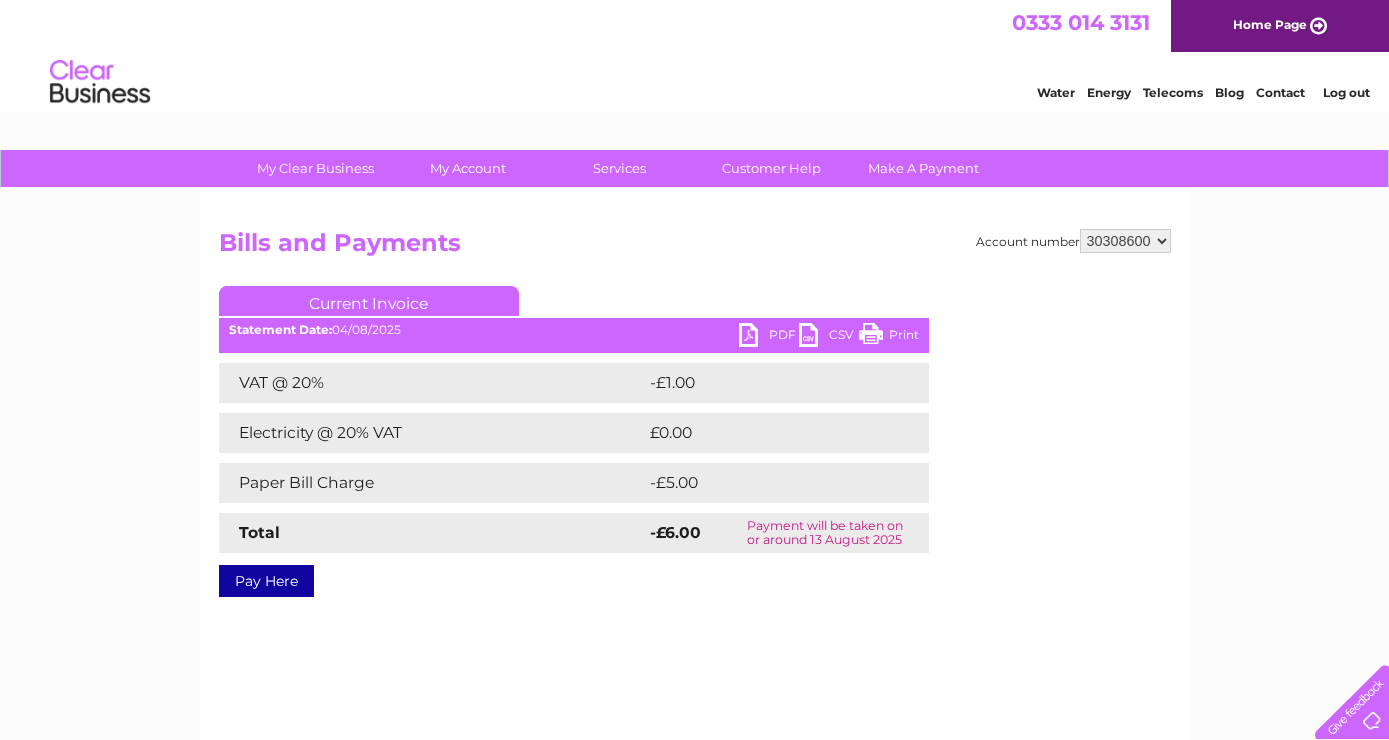 scroll, scrollTop: 0, scrollLeft: 0, axis: both 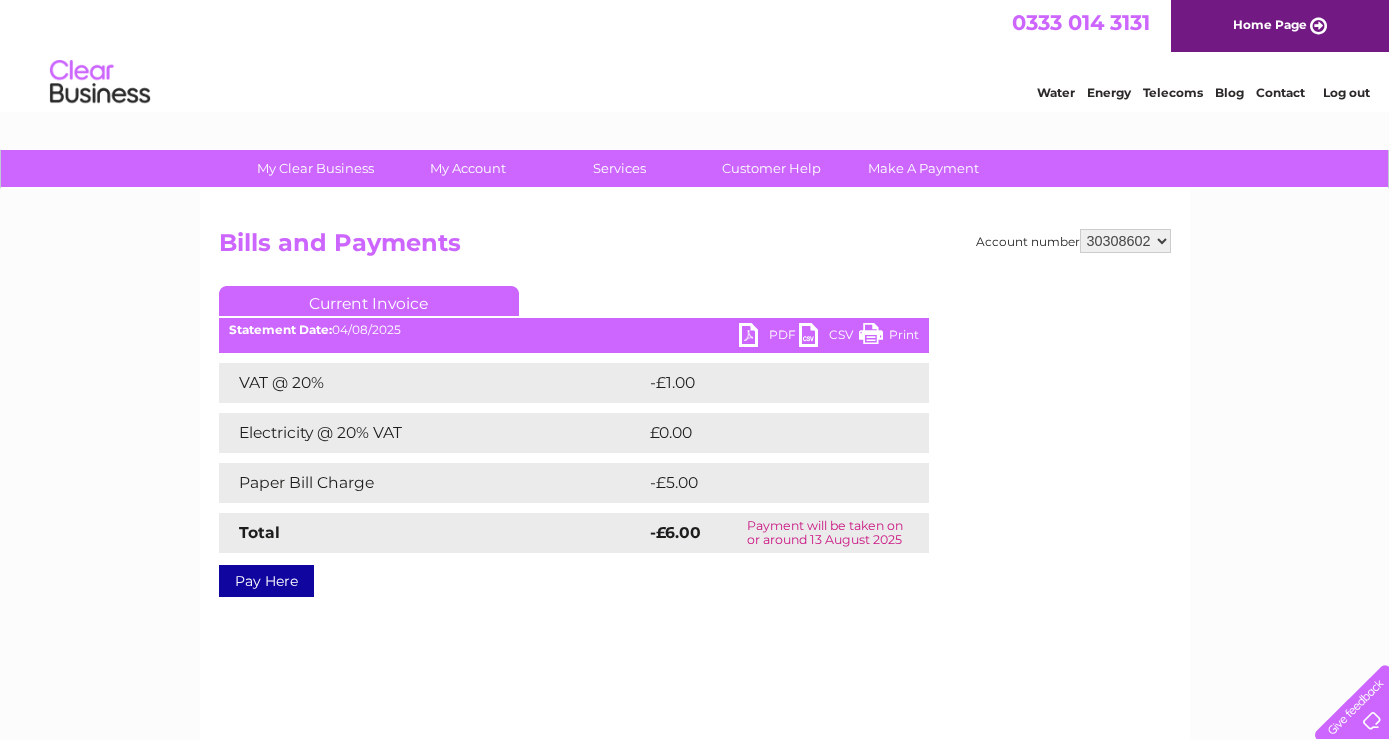 click on "30308602" at bounding box center [0, 0] 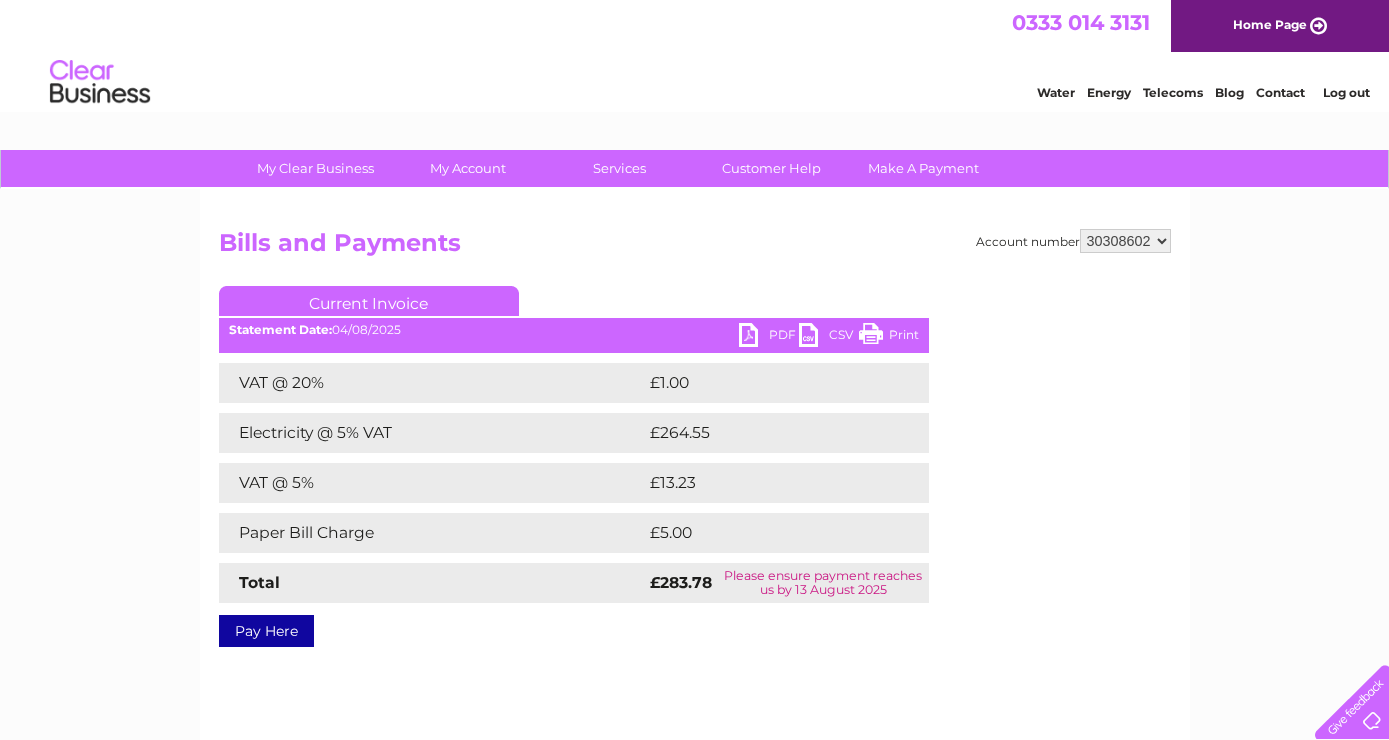 scroll, scrollTop: 0, scrollLeft: 0, axis: both 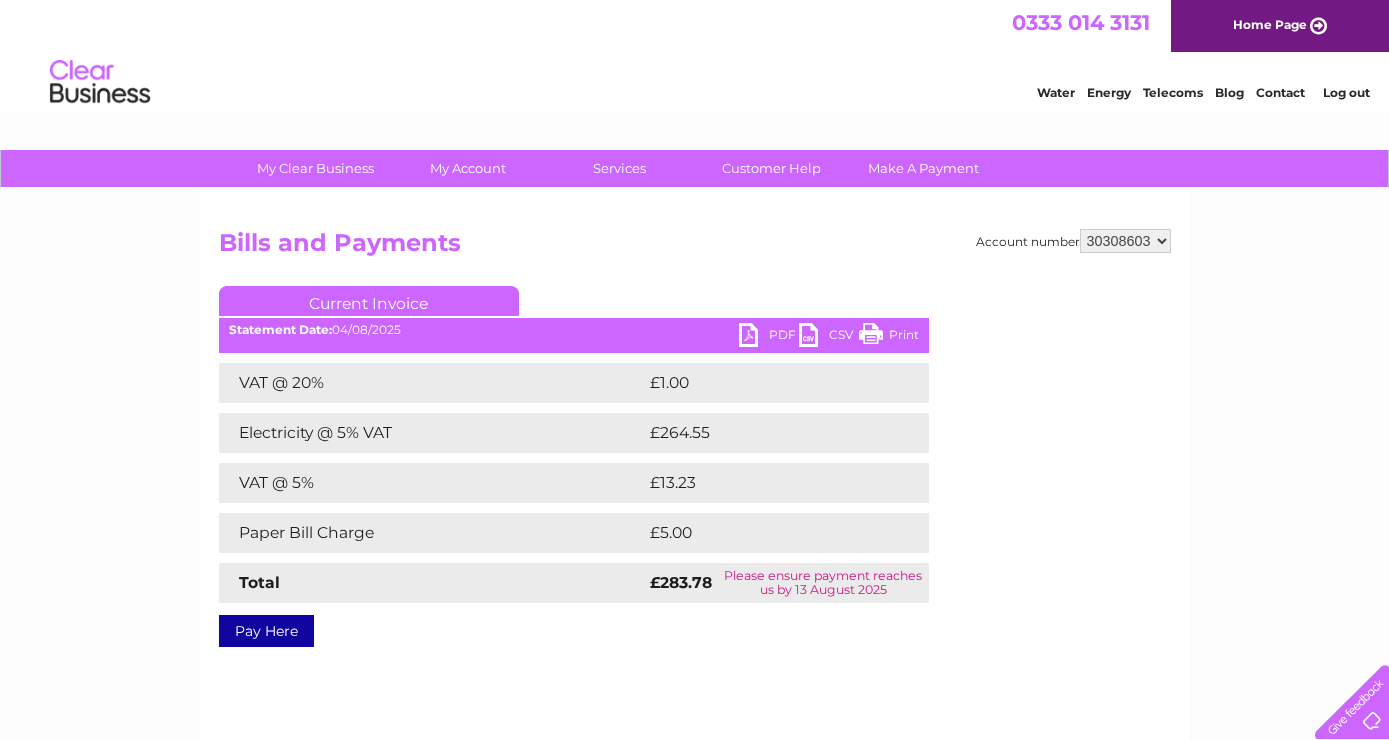 click on "30308603" at bounding box center [0, 0] 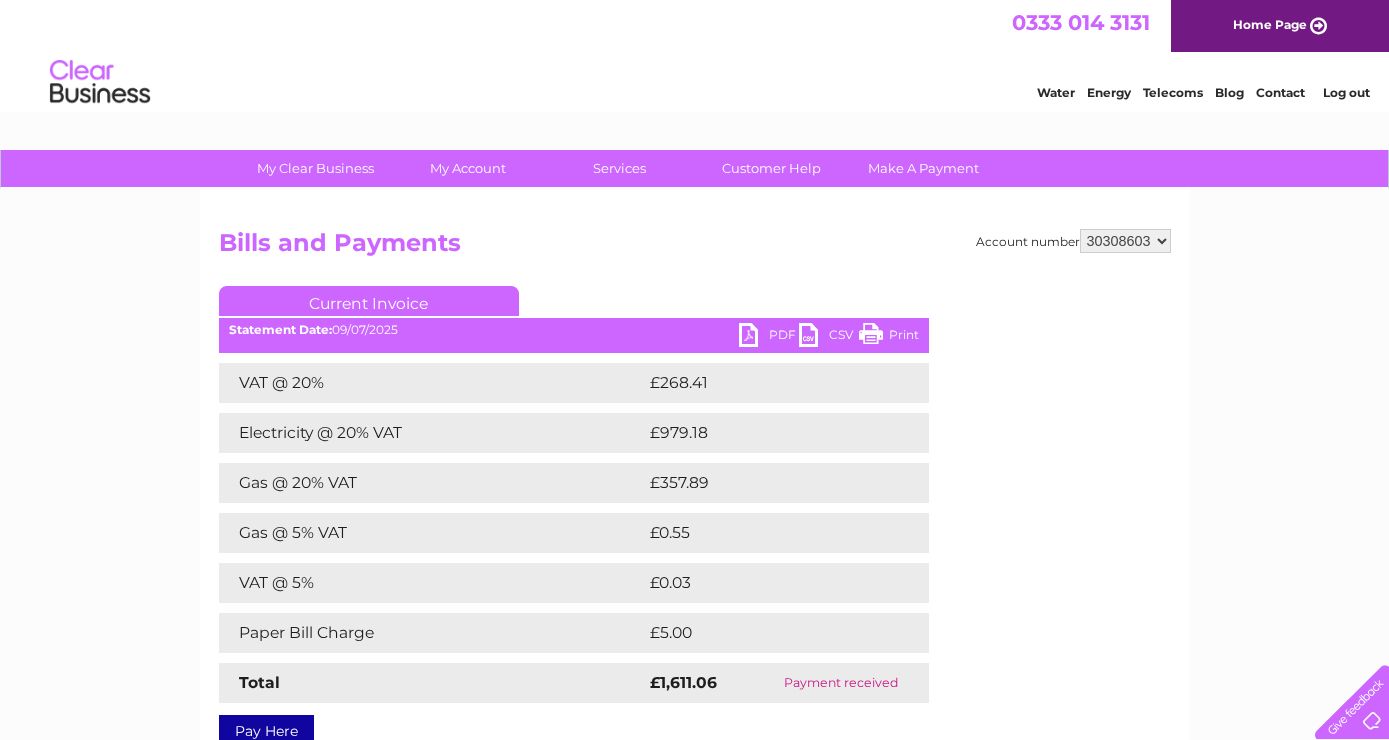 scroll, scrollTop: 0, scrollLeft: 0, axis: both 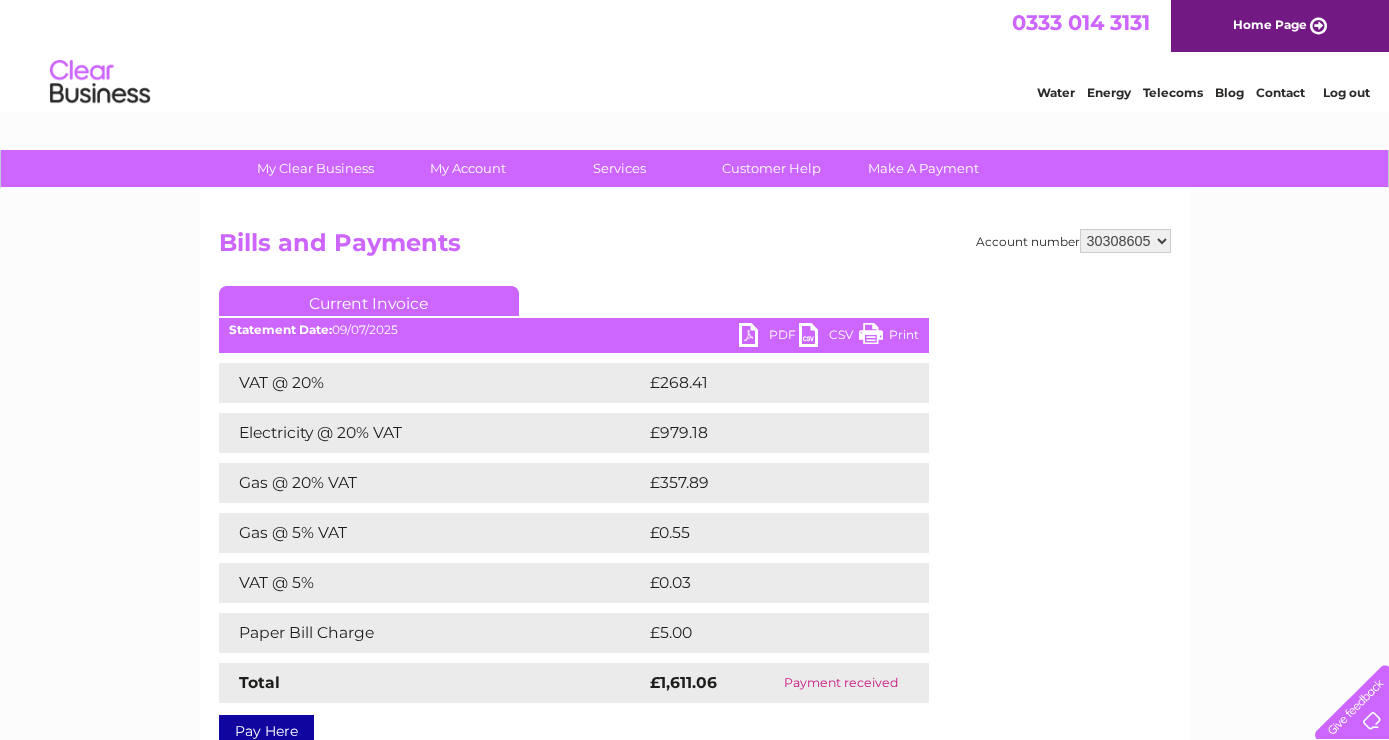 click on "30308605" at bounding box center [0, 0] 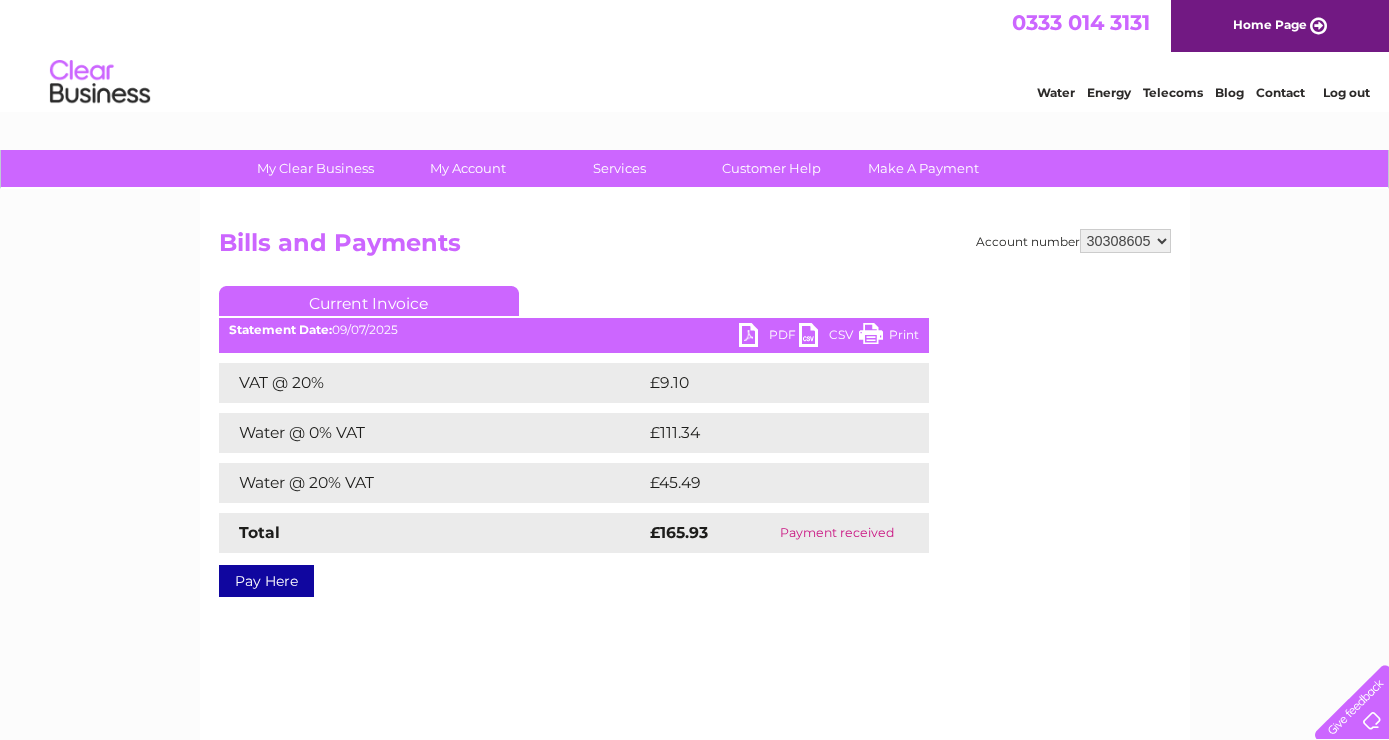 scroll, scrollTop: 0, scrollLeft: 0, axis: both 